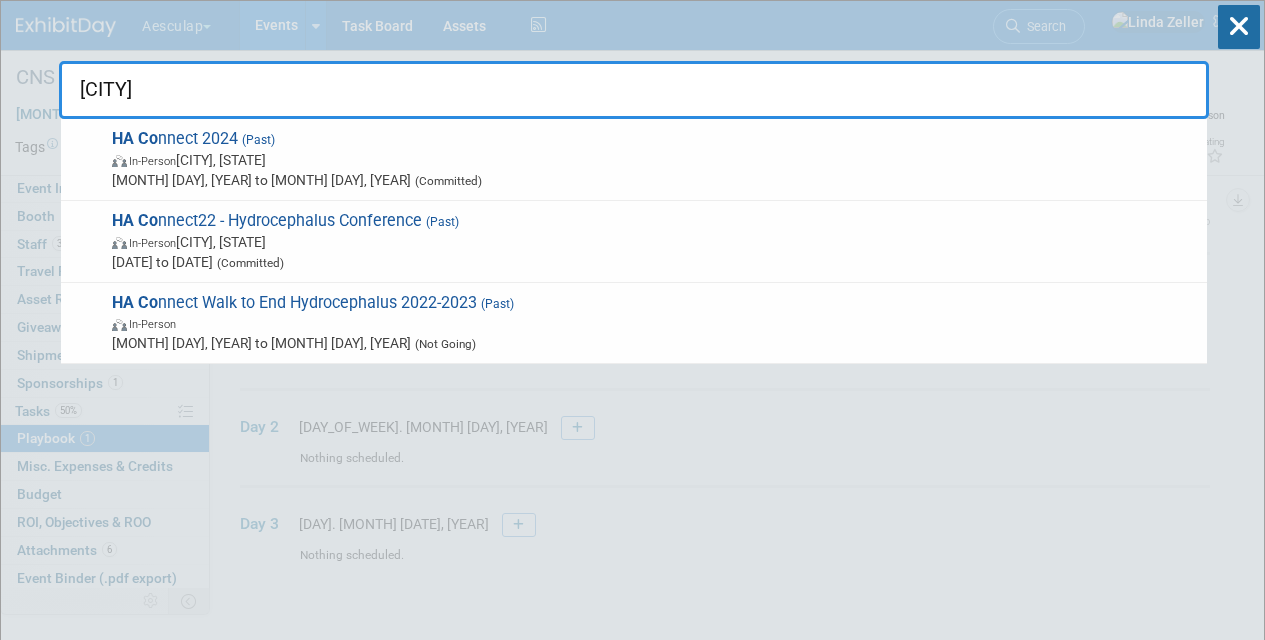 scroll, scrollTop: 0, scrollLeft: 0, axis: both 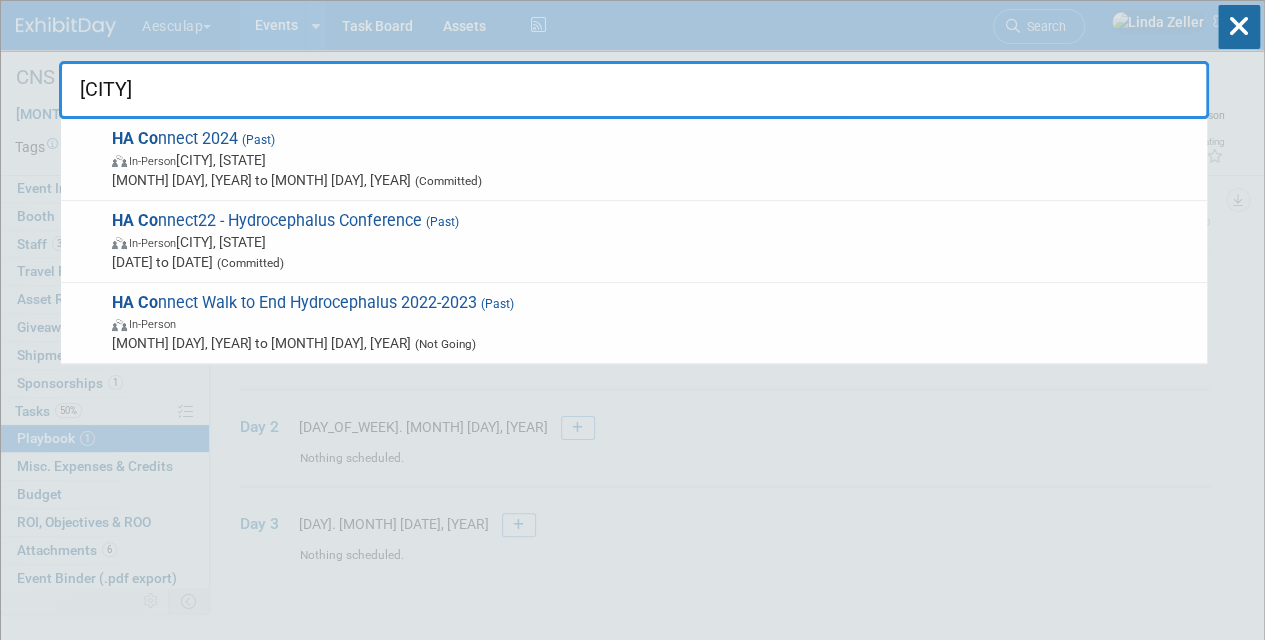 drag, startPoint x: 64, startPoint y: 80, endPoint x: 47, endPoint y: 79, distance: 17.029387 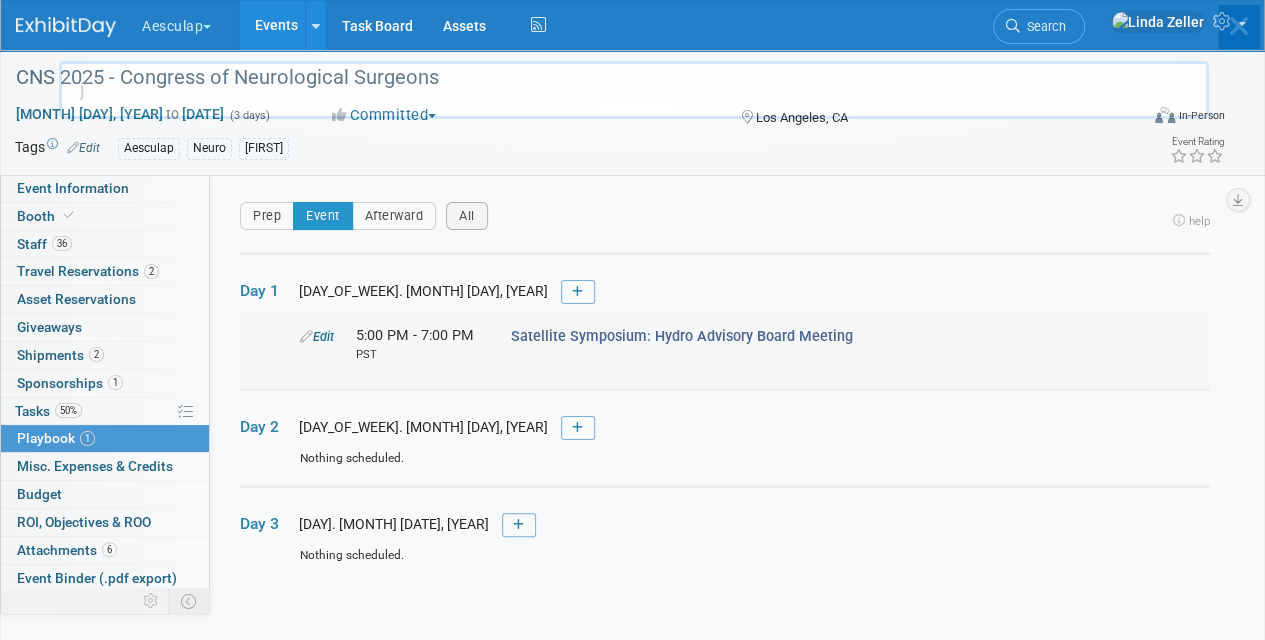 type on "j" 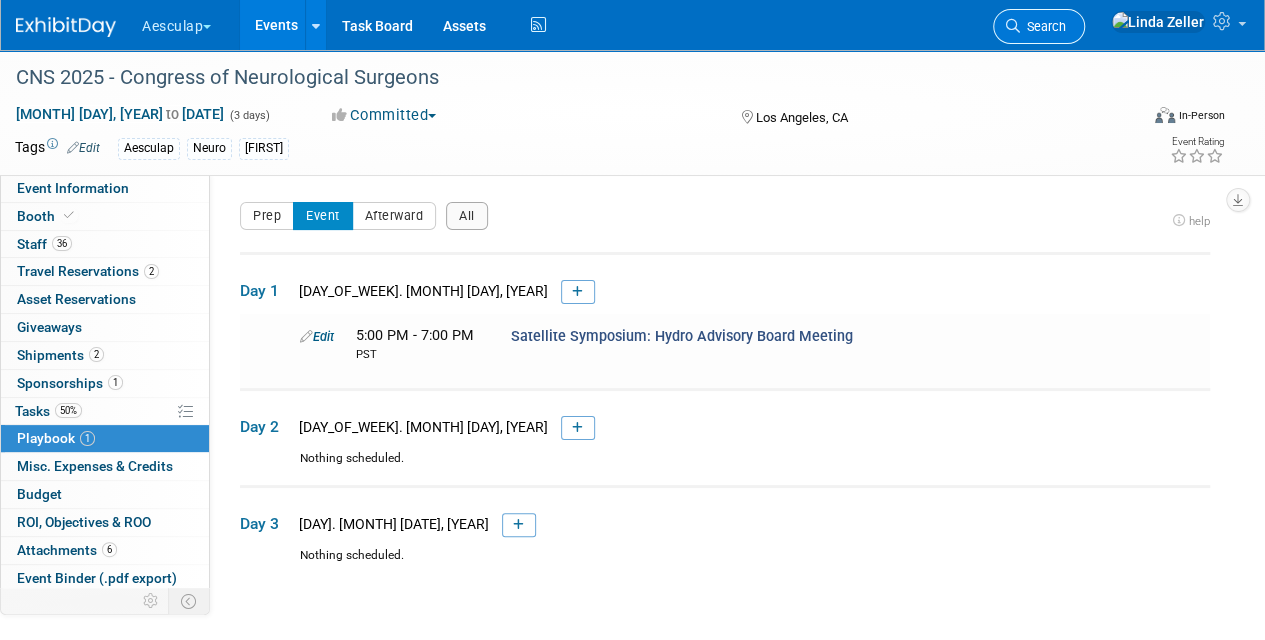 click on "Search" at bounding box center [1043, 26] 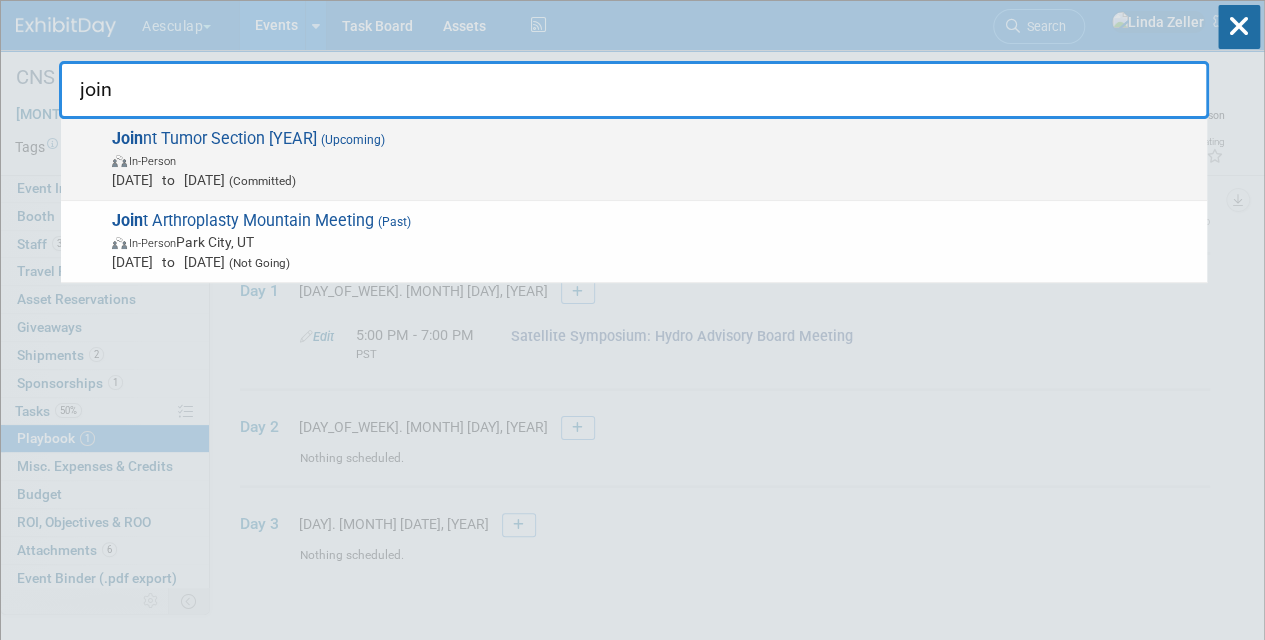 type on "join" 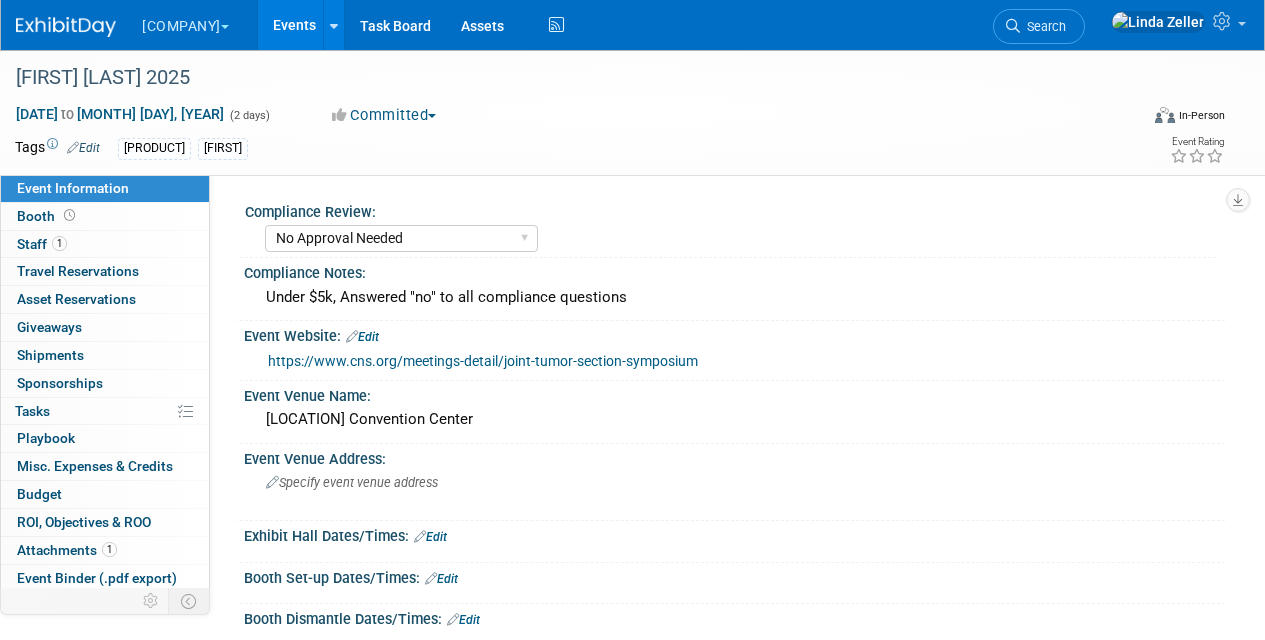 select on "No Approval Needed" 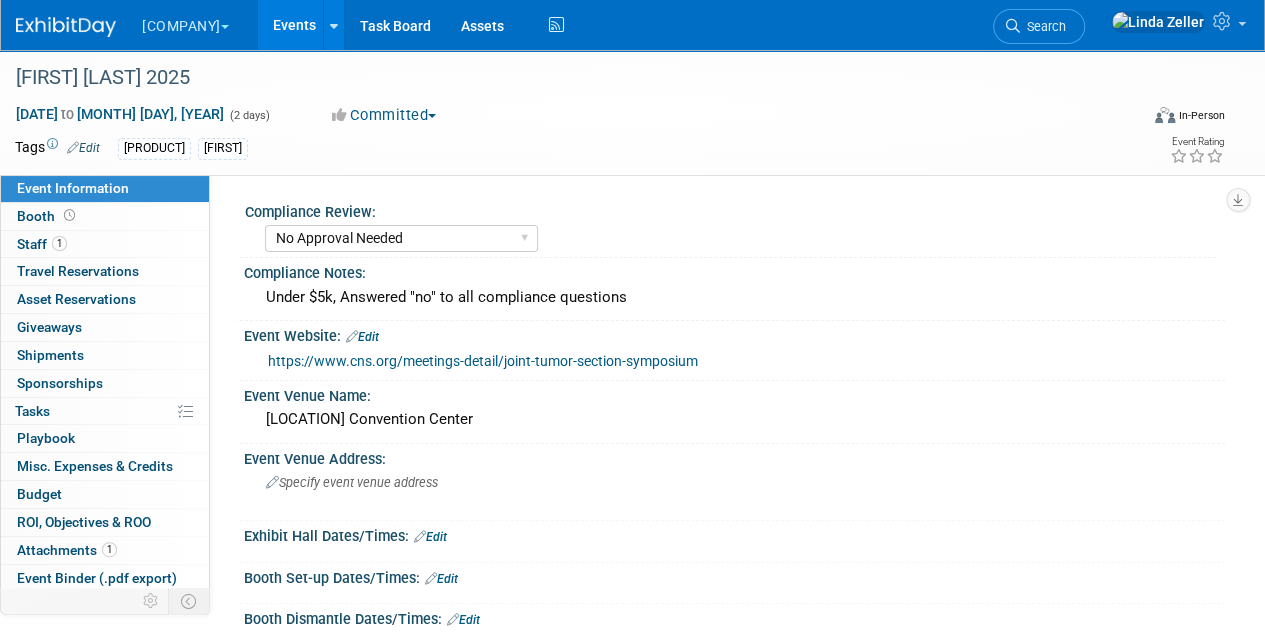 scroll, scrollTop: 0, scrollLeft: 0, axis: both 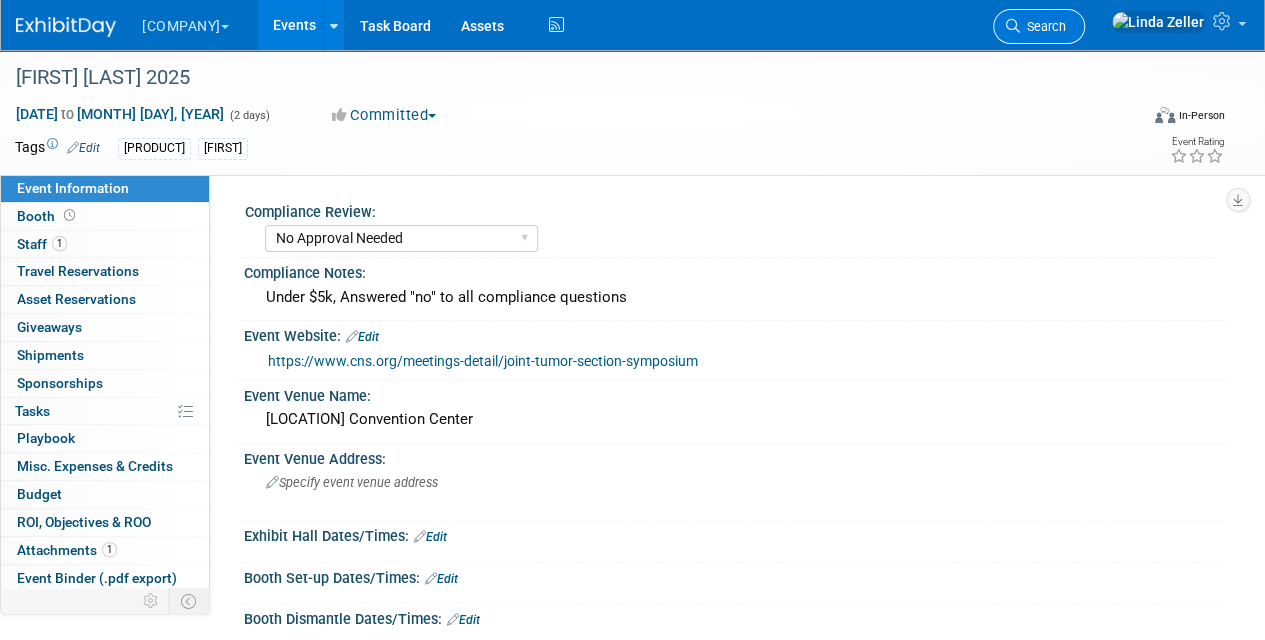 click on "Search" at bounding box center [1043, 26] 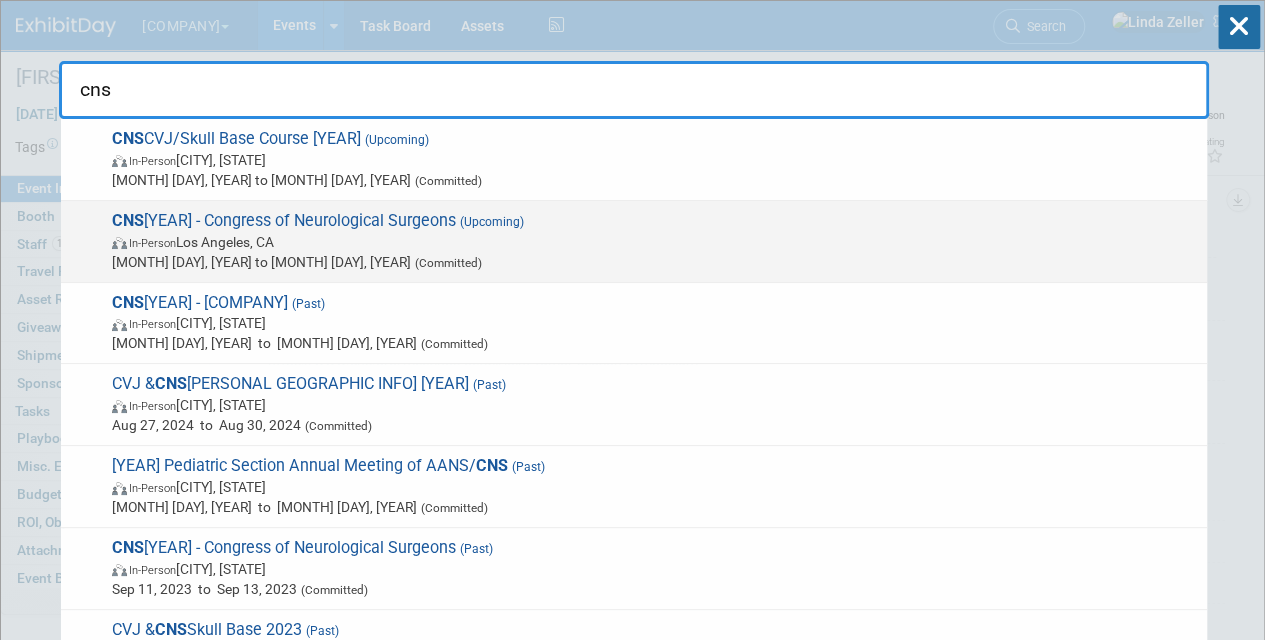 type on "cns" 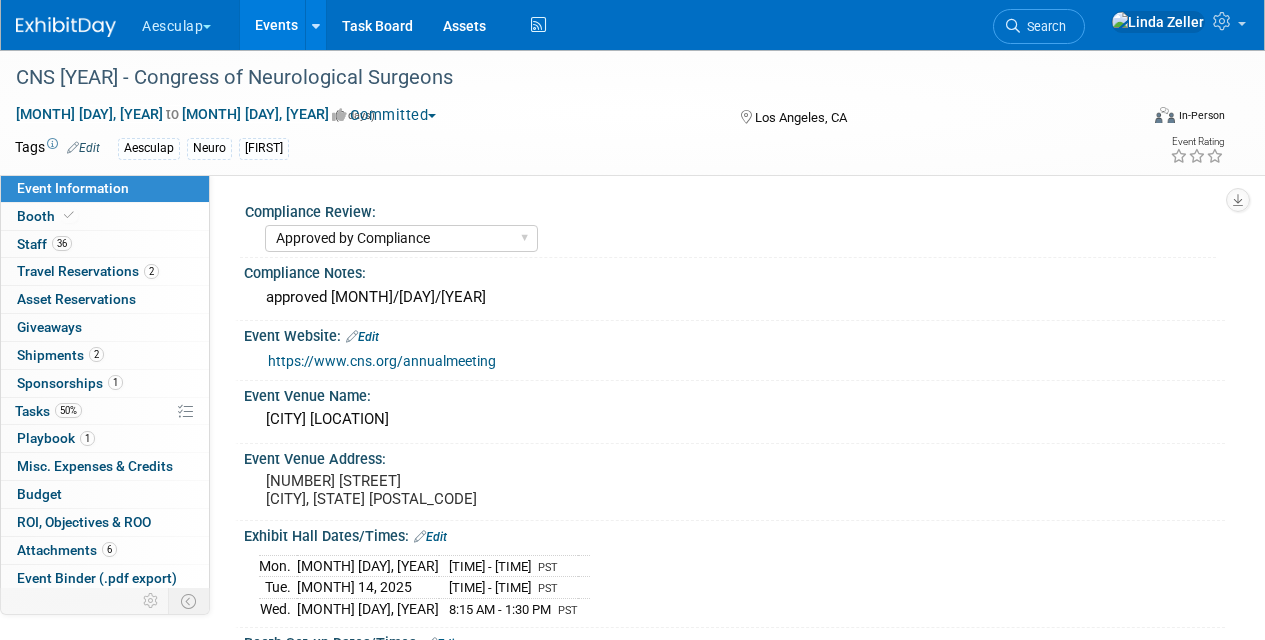 select on "Approved by Compliance" 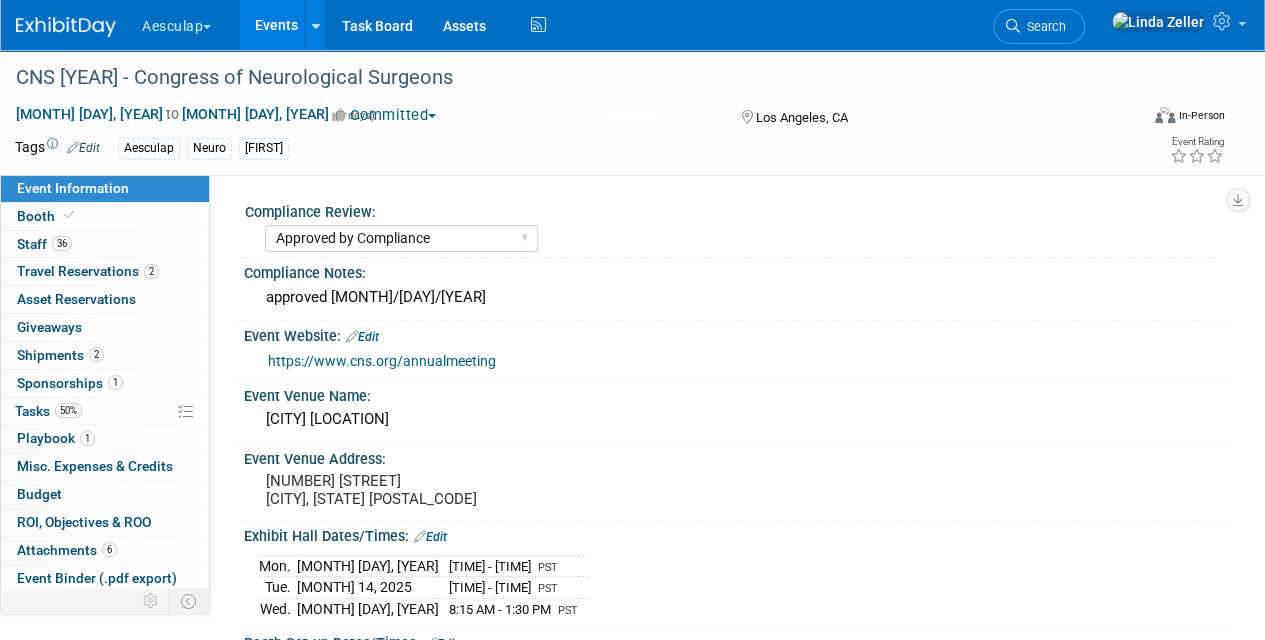 scroll, scrollTop: 0, scrollLeft: 0, axis: both 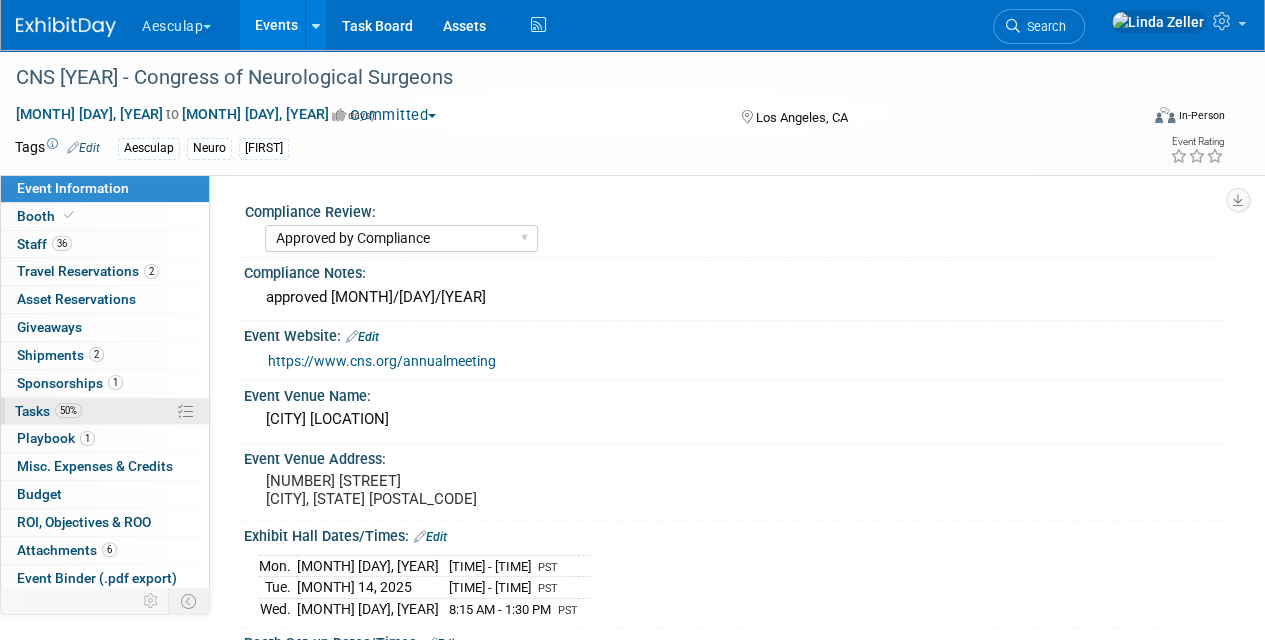 click on "Tasks 50%" at bounding box center (48, 411) 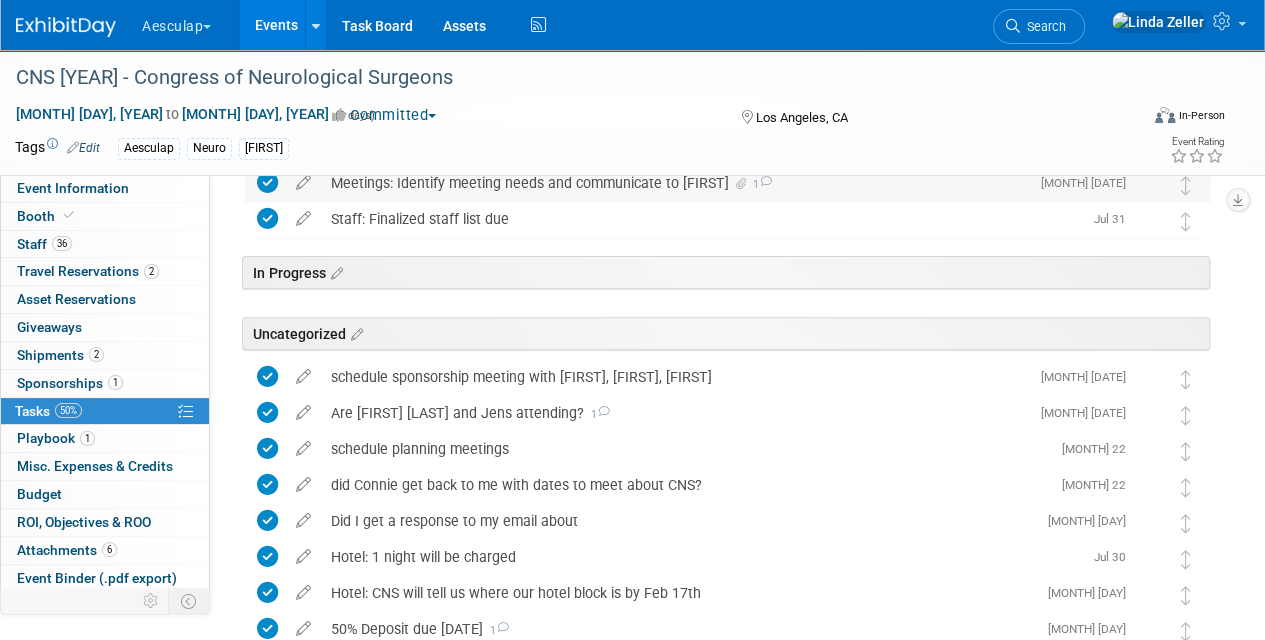 scroll, scrollTop: 0, scrollLeft: 0, axis: both 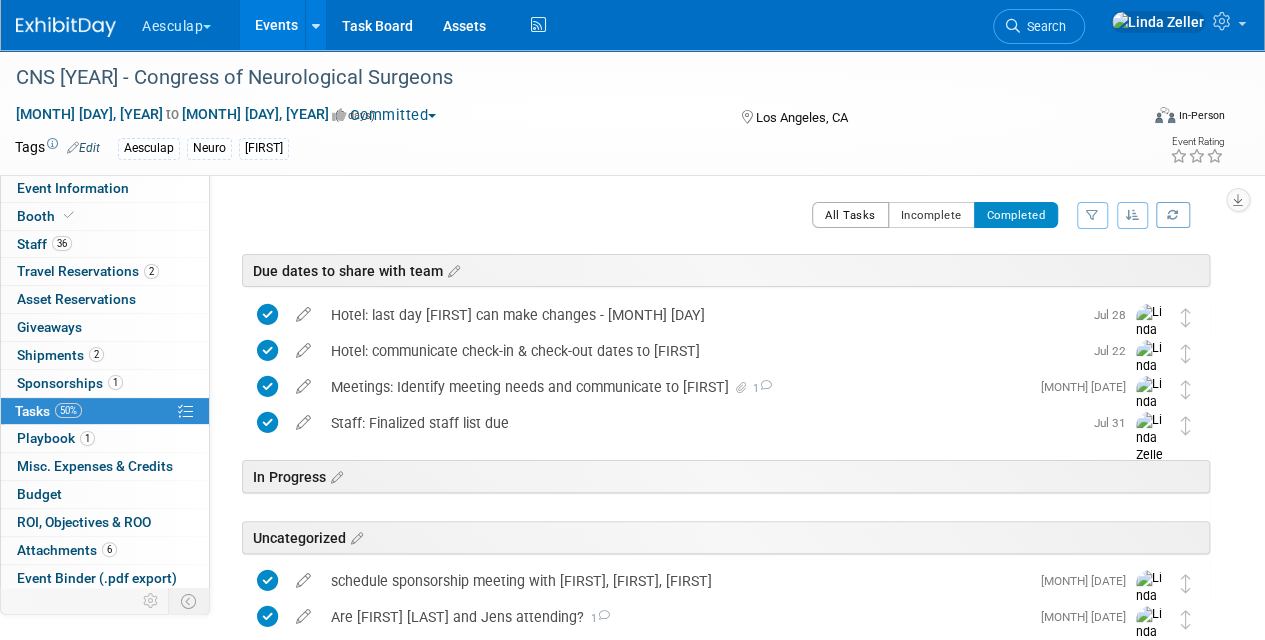 click on "All Tasks" at bounding box center [850, 215] 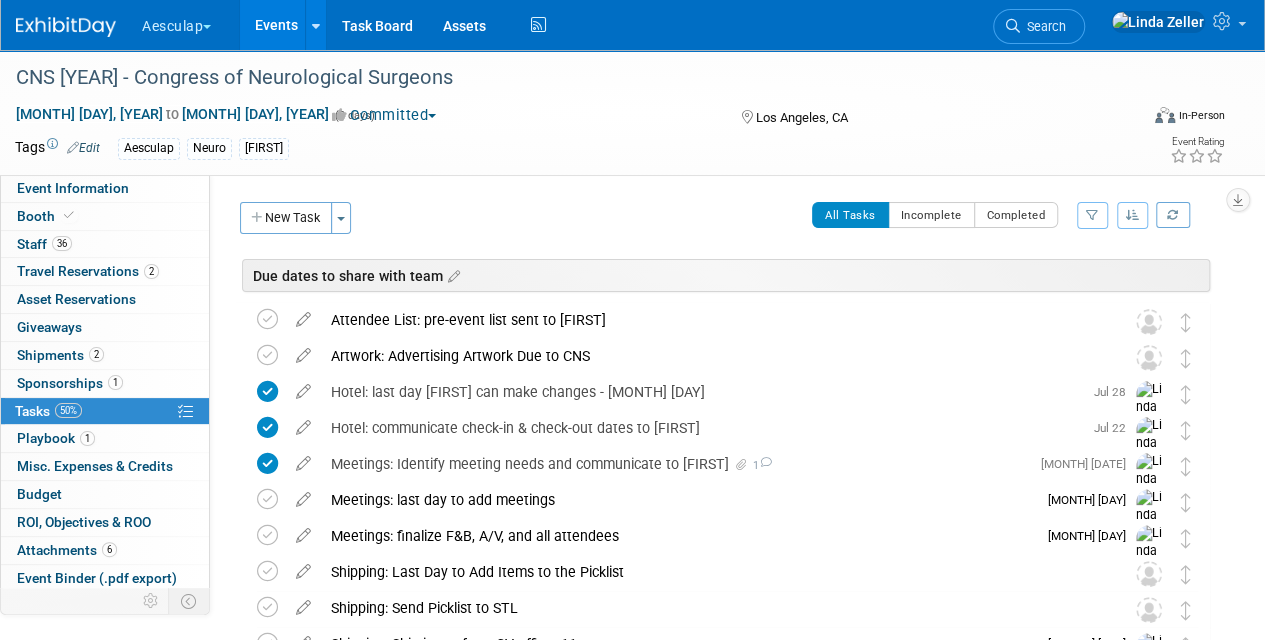 click on "New Task" at bounding box center (286, 218) 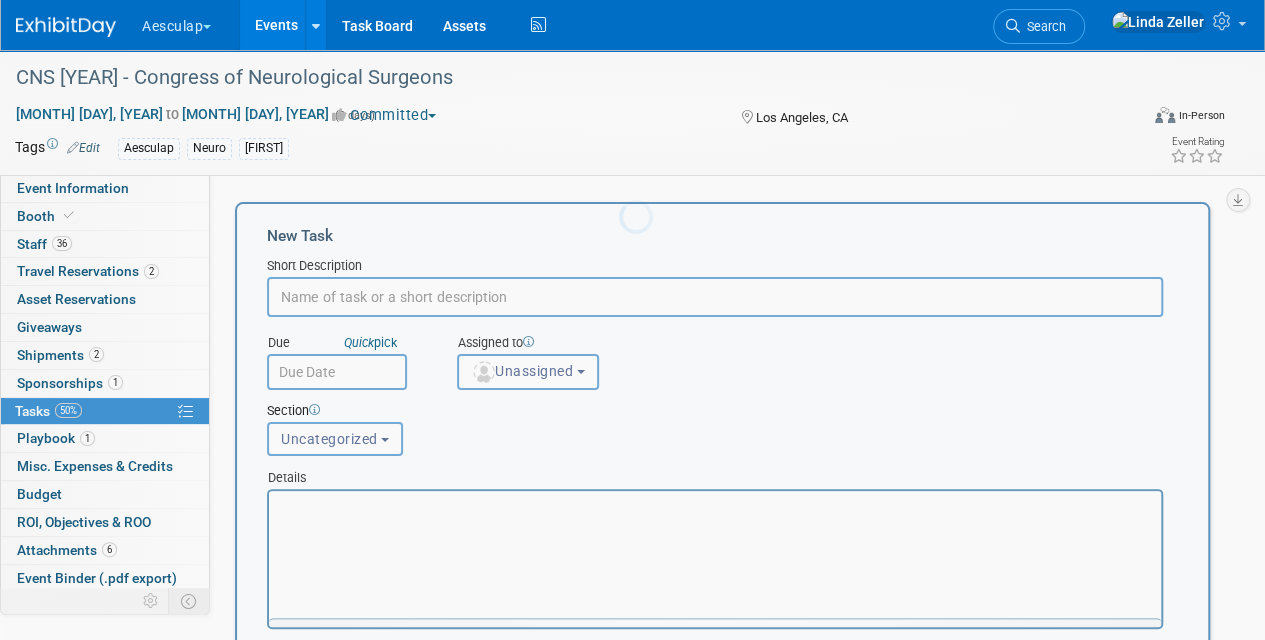 scroll, scrollTop: 0, scrollLeft: 0, axis: both 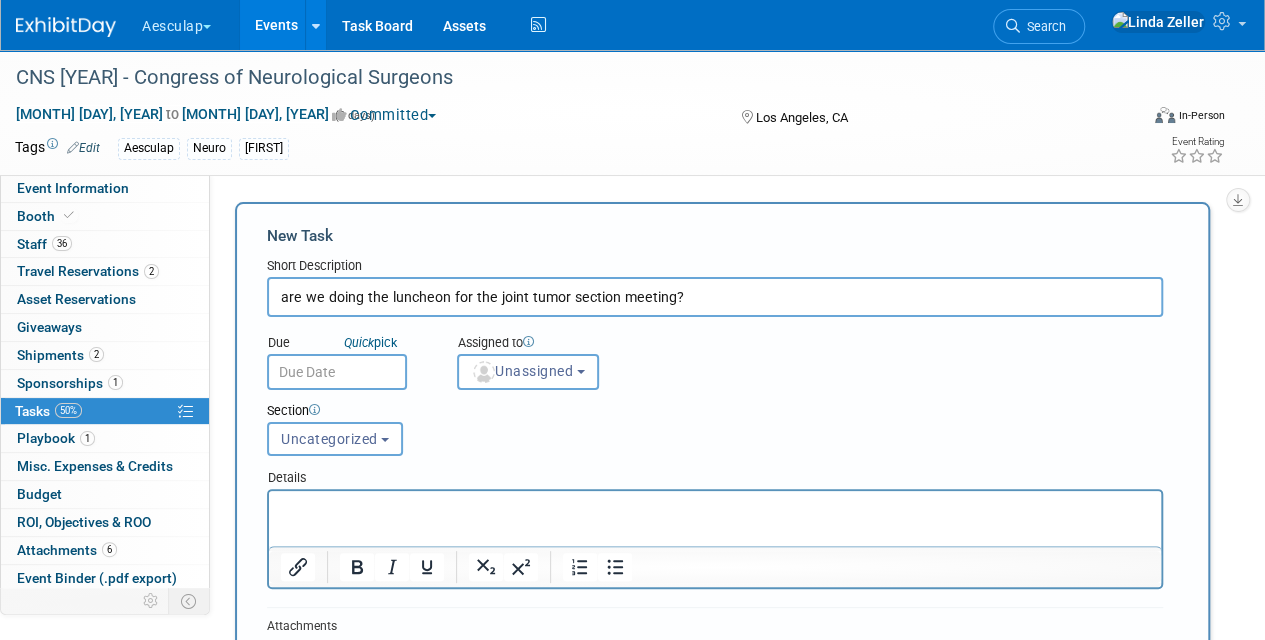 type on "are we doing the luncheon for the joint tumor section meeting?" 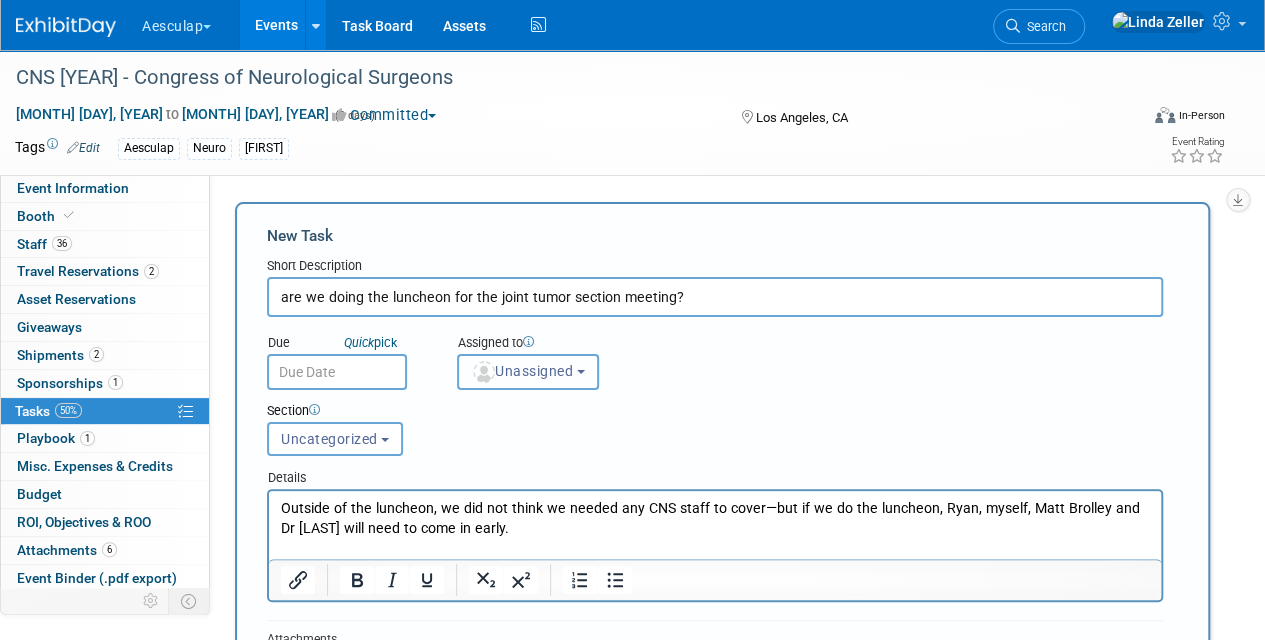 click on "Unassigned" at bounding box center (522, 371) 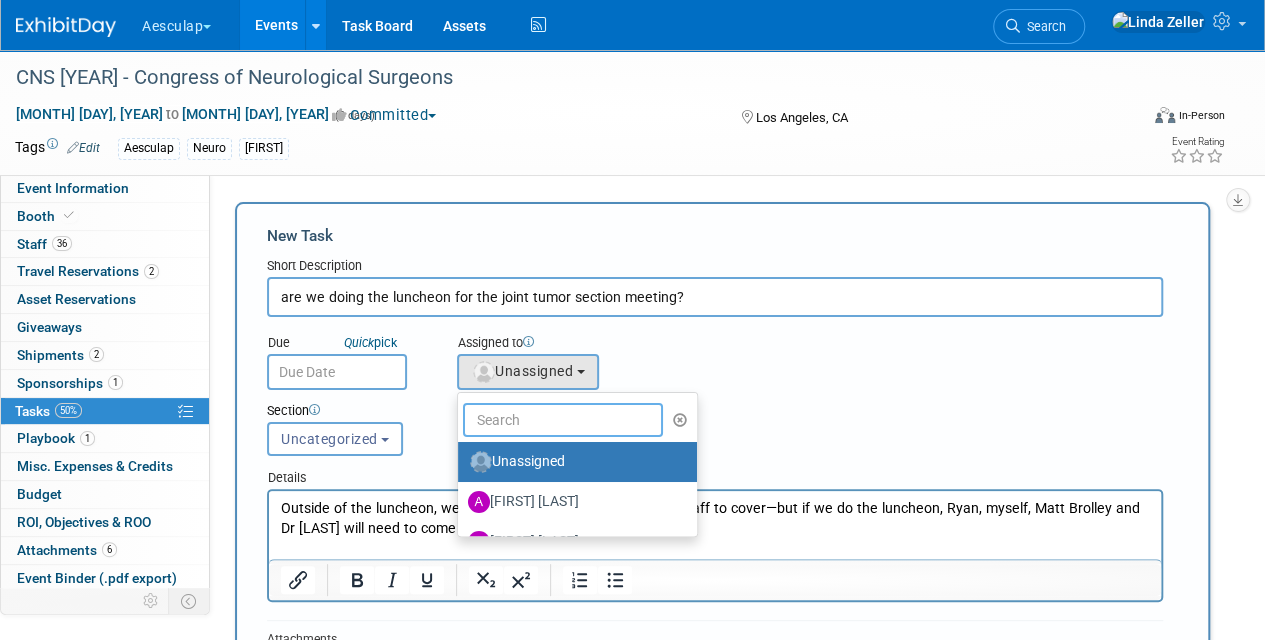 click at bounding box center (563, 420) 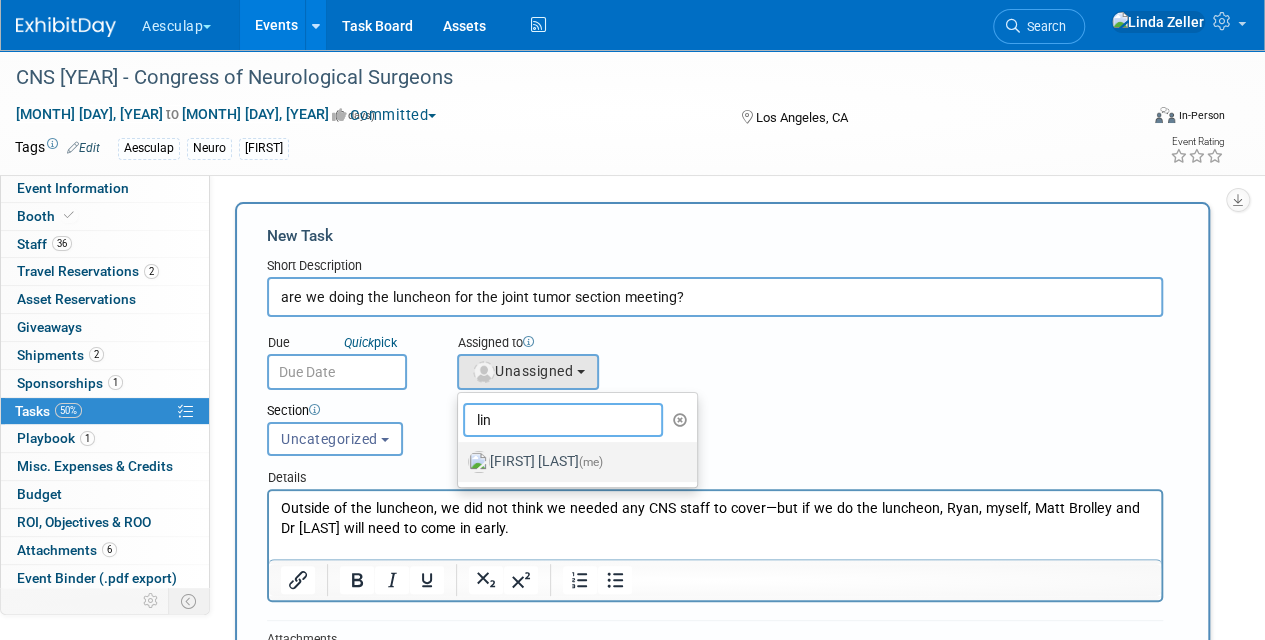 type on "lin" 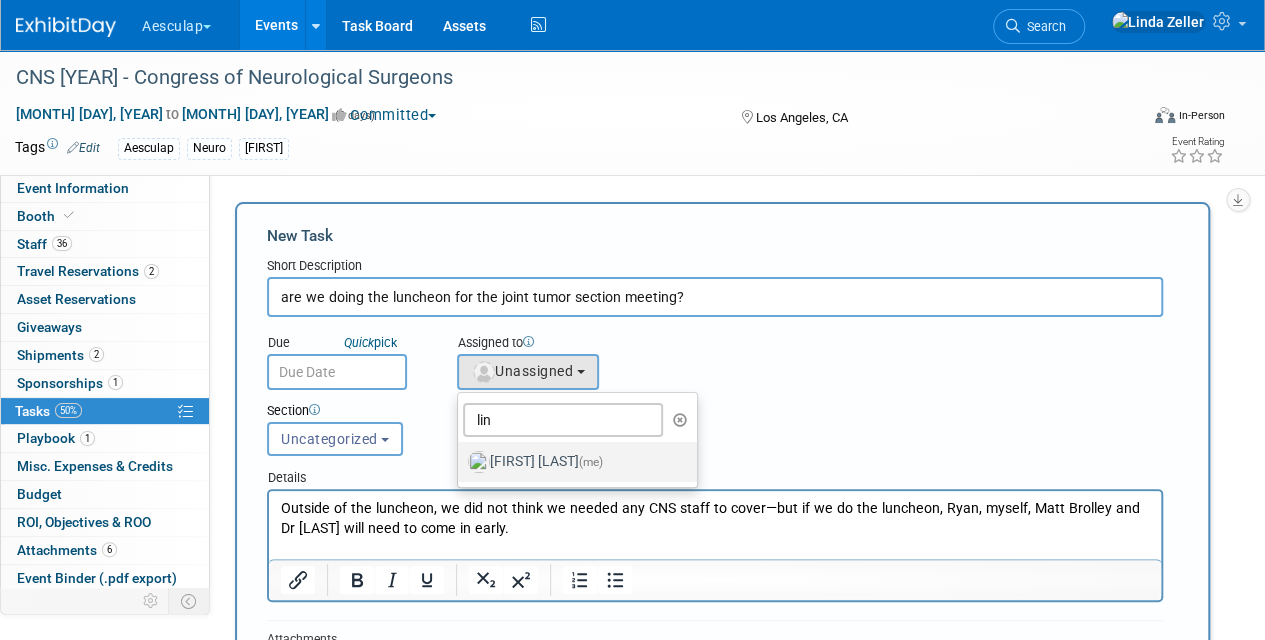 click on "Linda Zeller
(me)" at bounding box center [572, 462] 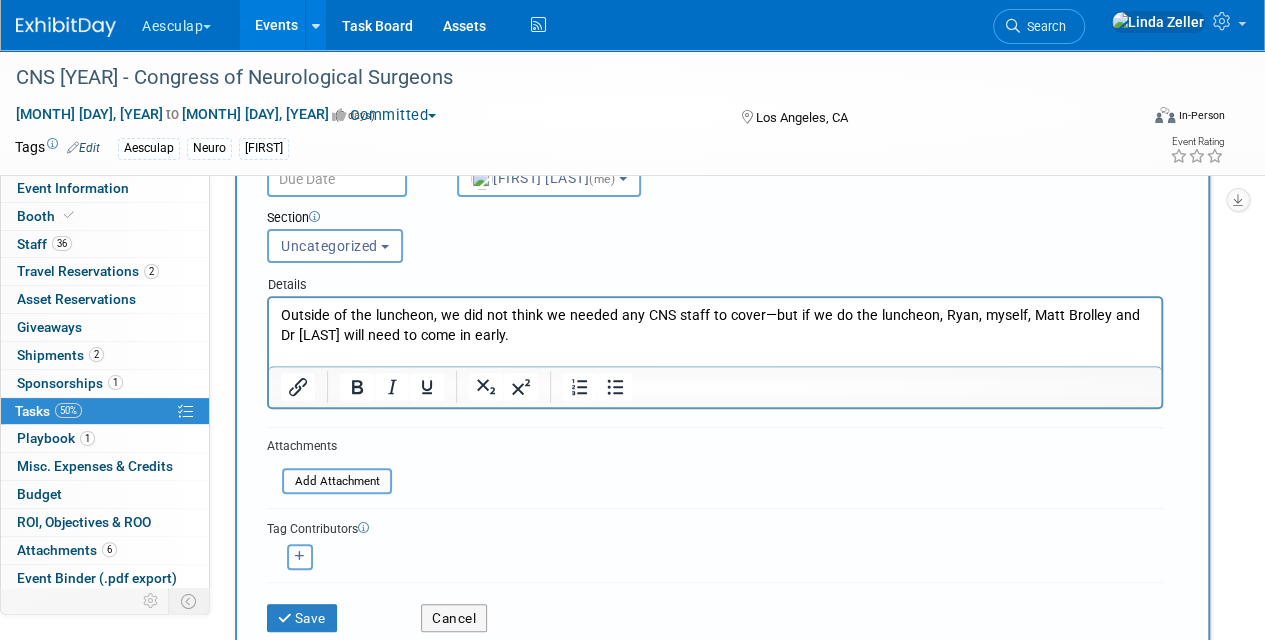 scroll, scrollTop: 300, scrollLeft: 0, axis: vertical 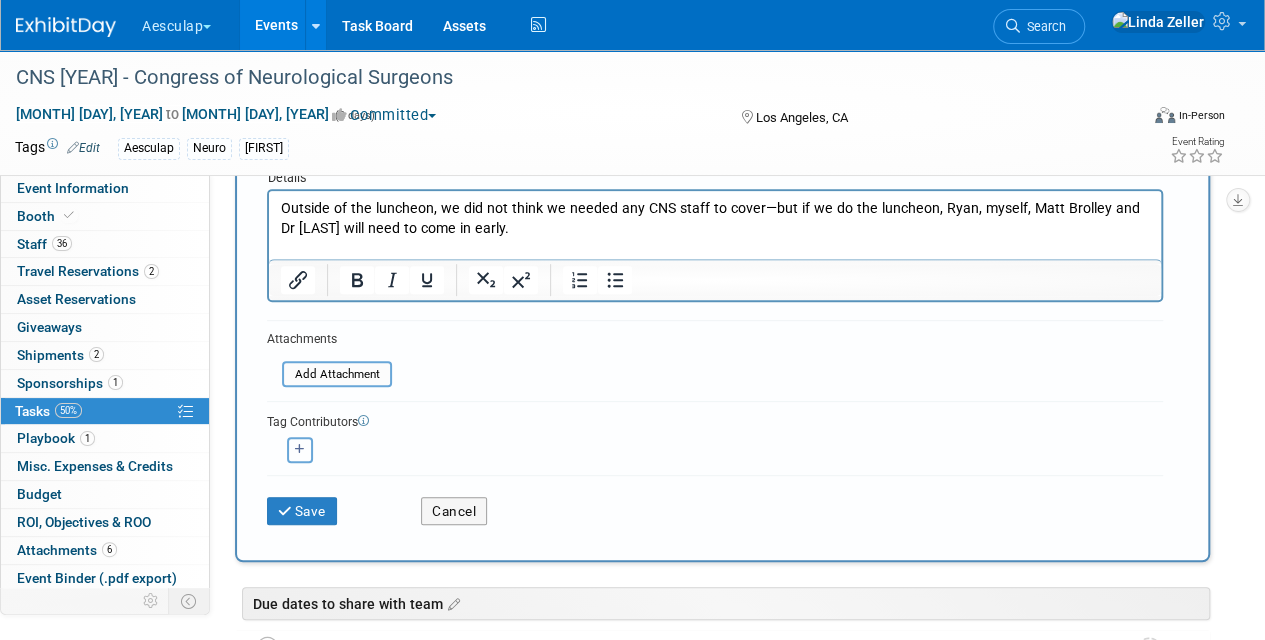 click at bounding box center [300, 450] 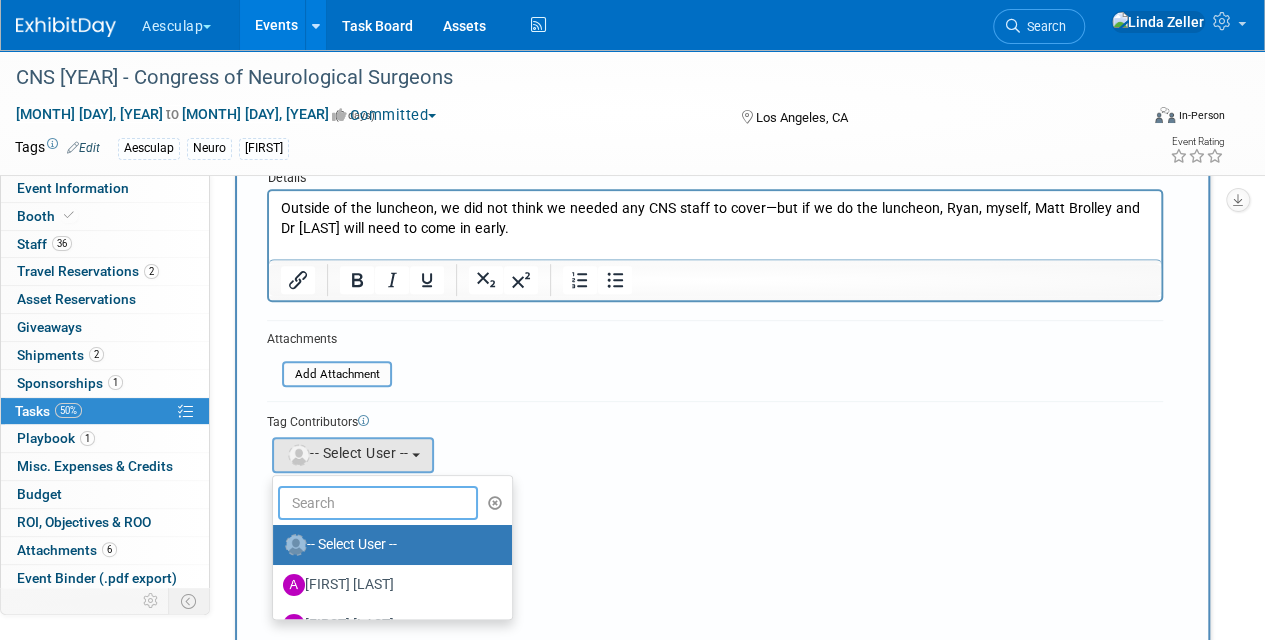 click at bounding box center (378, 503) 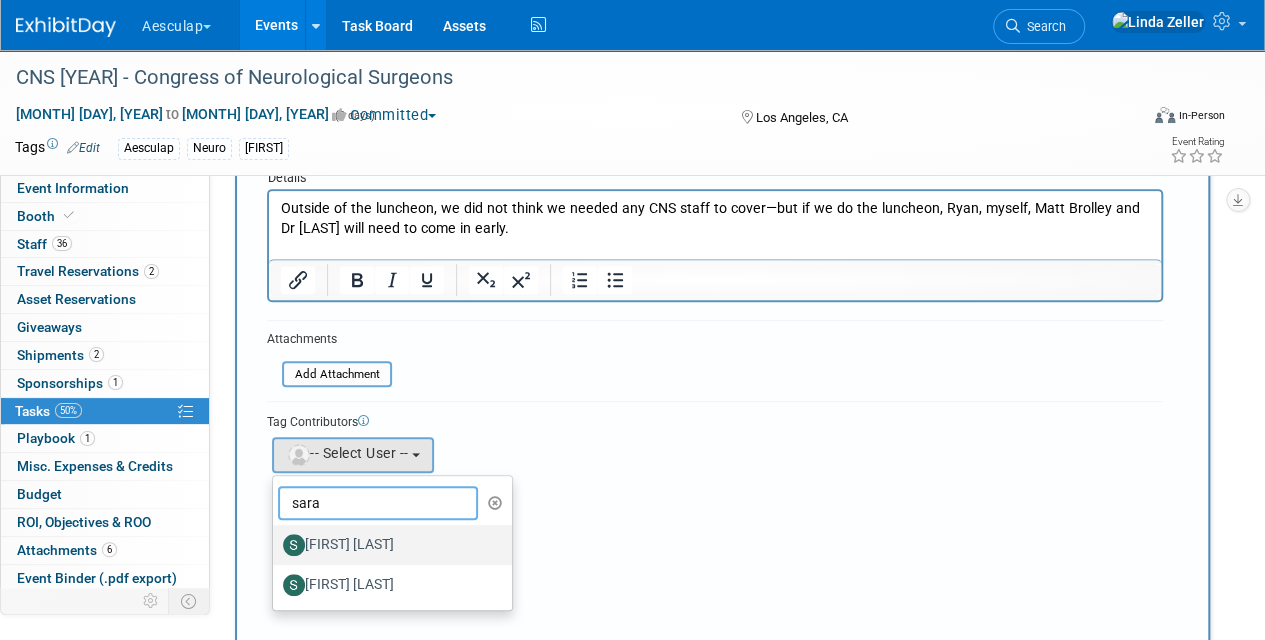 type on "sara" 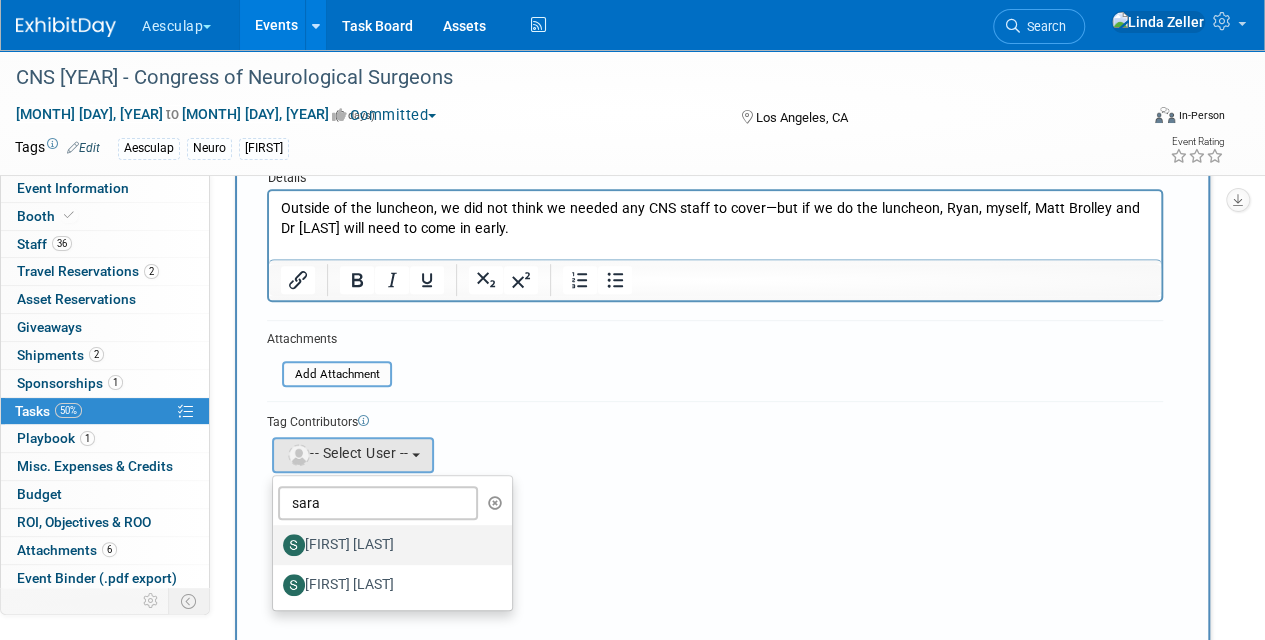 click on "[FIRST] [LAST]" at bounding box center [387, 545] 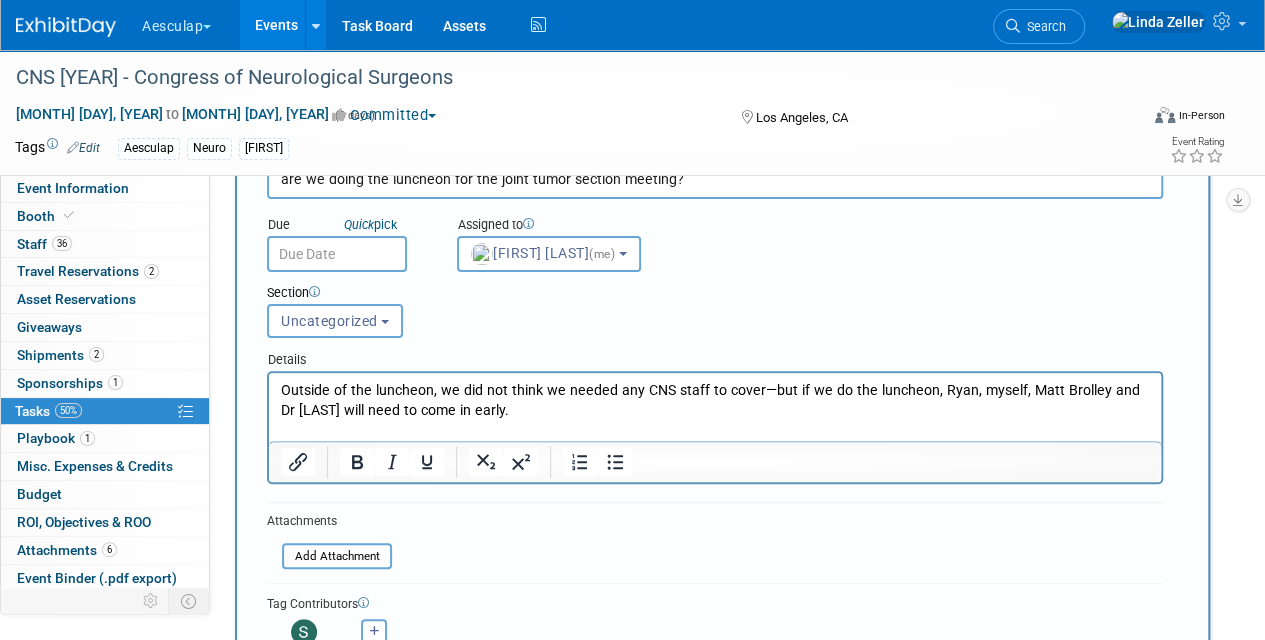 scroll, scrollTop: 100, scrollLeft: 0, axis: vertical 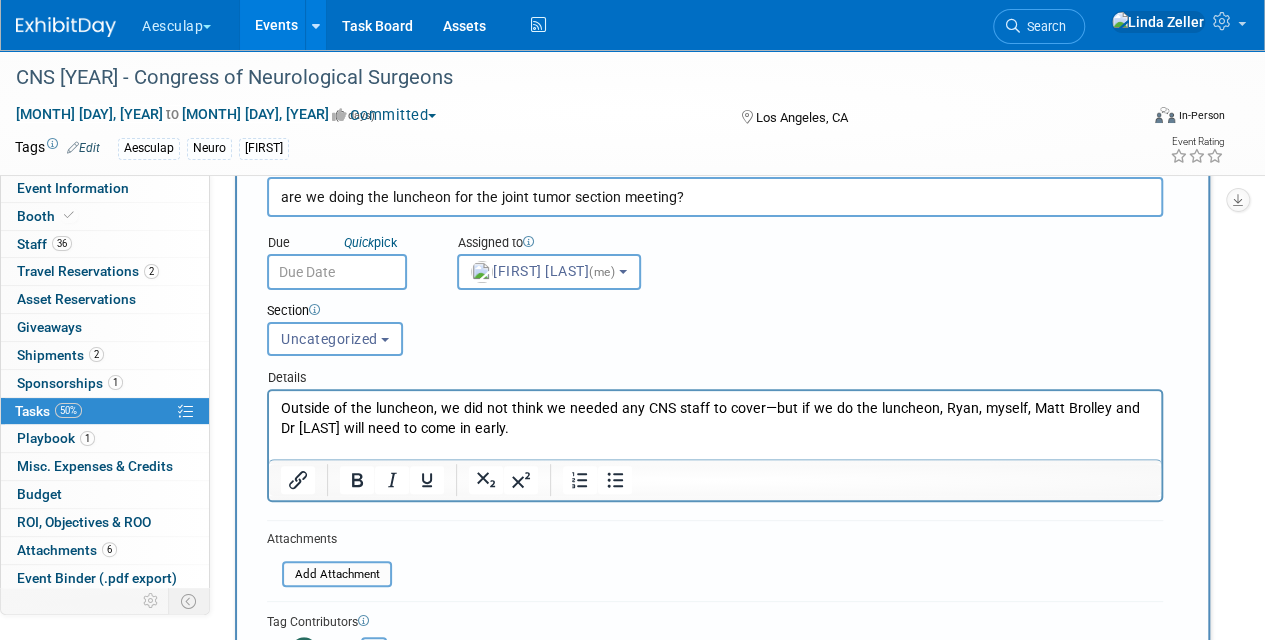 click at bounding box center (337, 272) 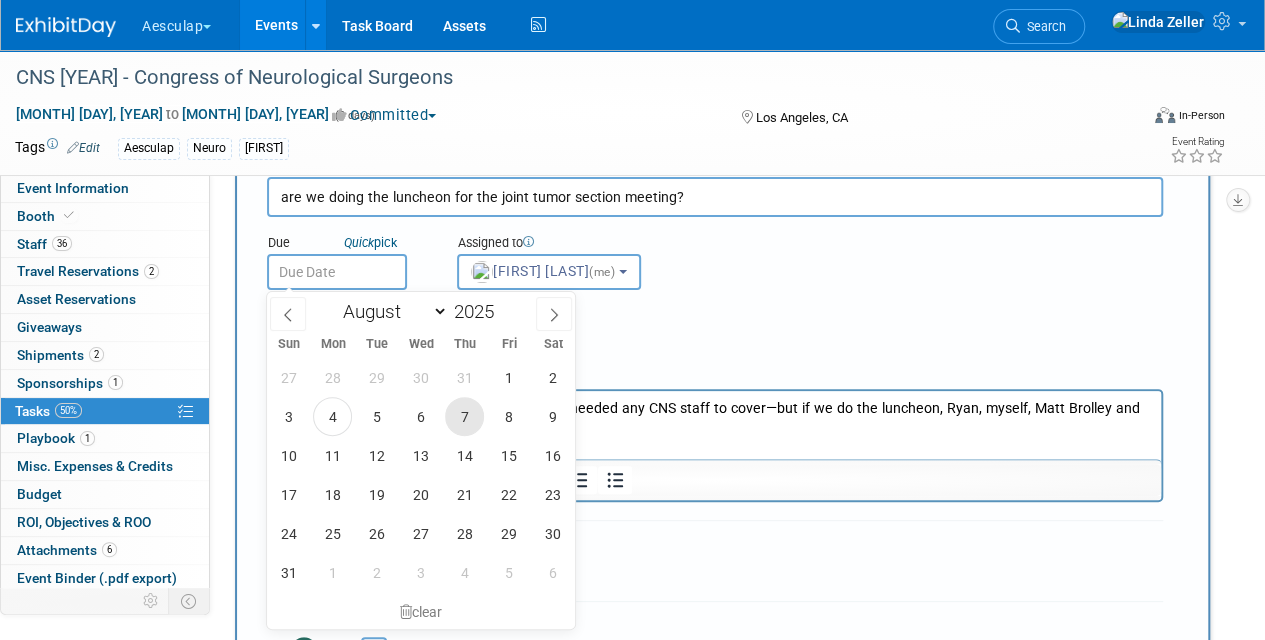 click on "7" at bounding box center (464, 416) 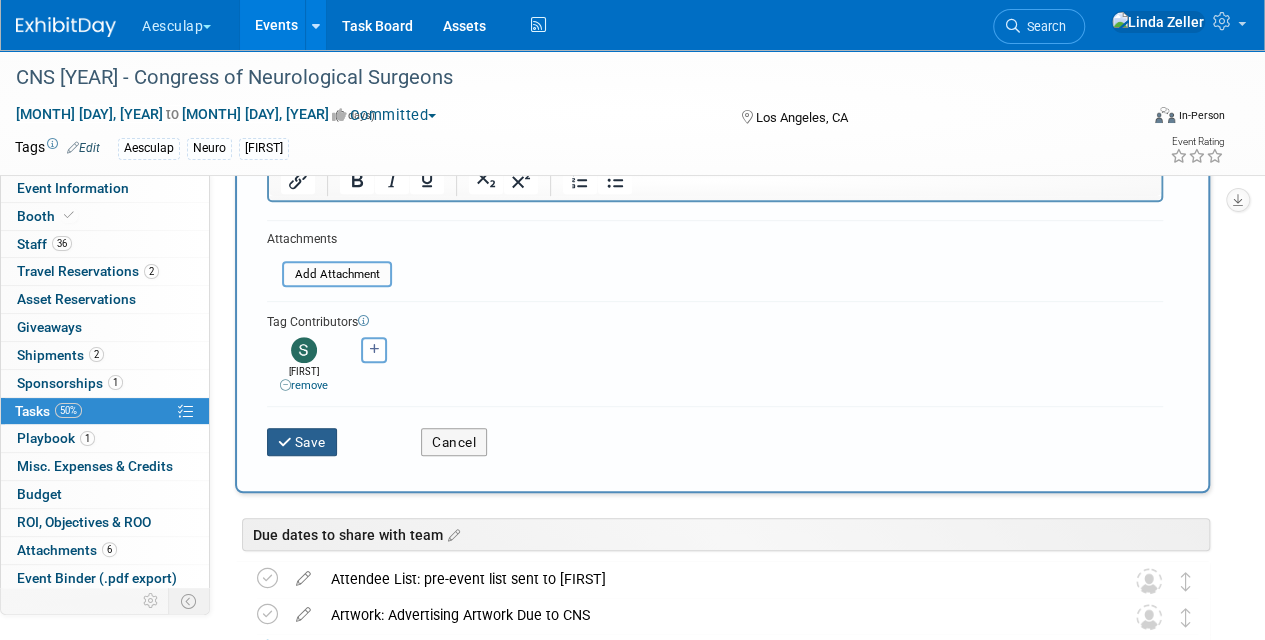scroll, scrollTop: 200, scrollLeft: 0, axis: vertical 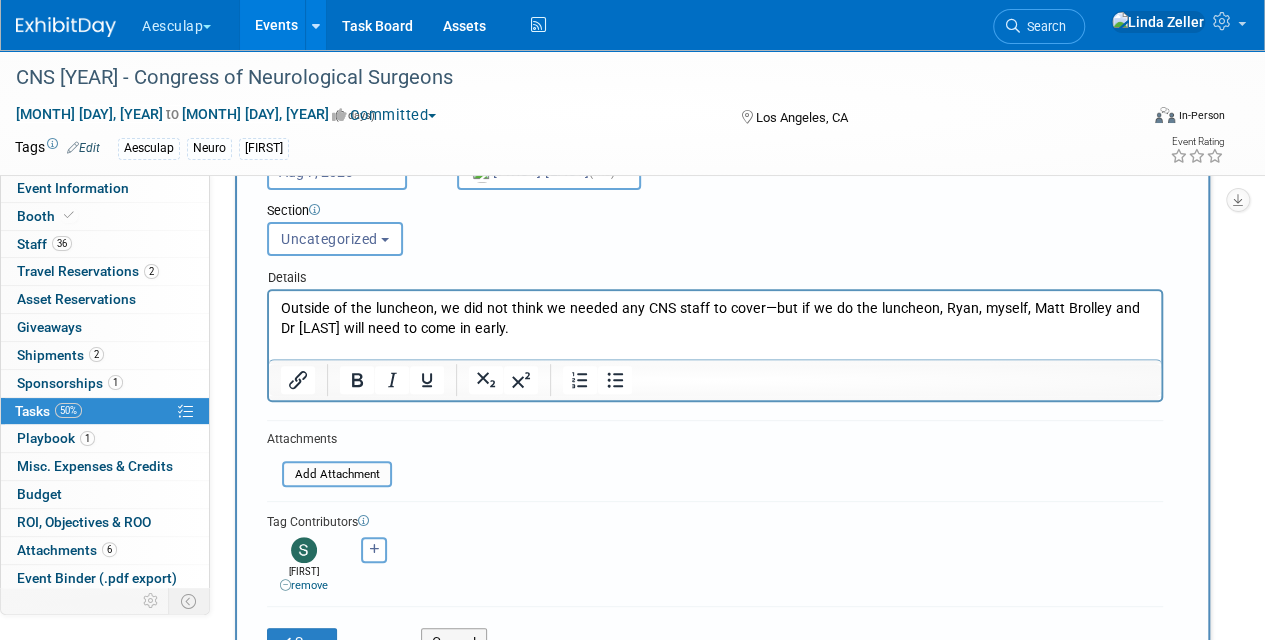 click on "Outside of the luncheon, we did not think we needed any CNS staff to cover—but if we do the luncheon, Ryan, myself, Matt Brolley and Dr Beecher will need to come in early." at bounding box center (715, 319) 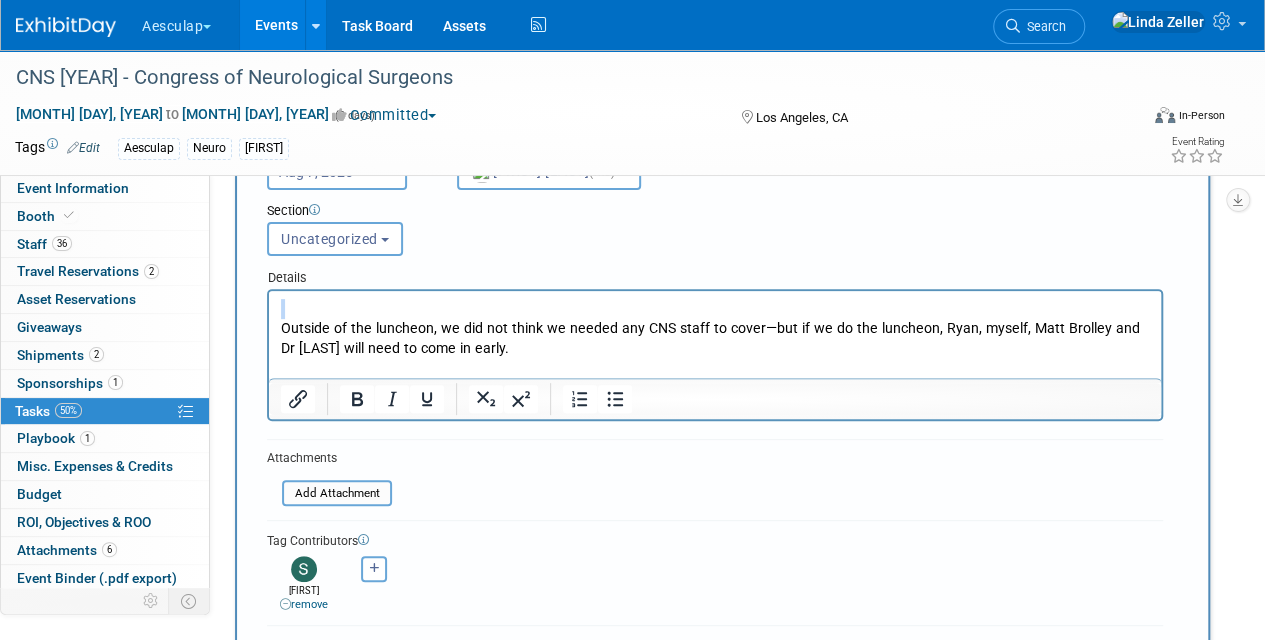 click at bounding box center (715, 309) 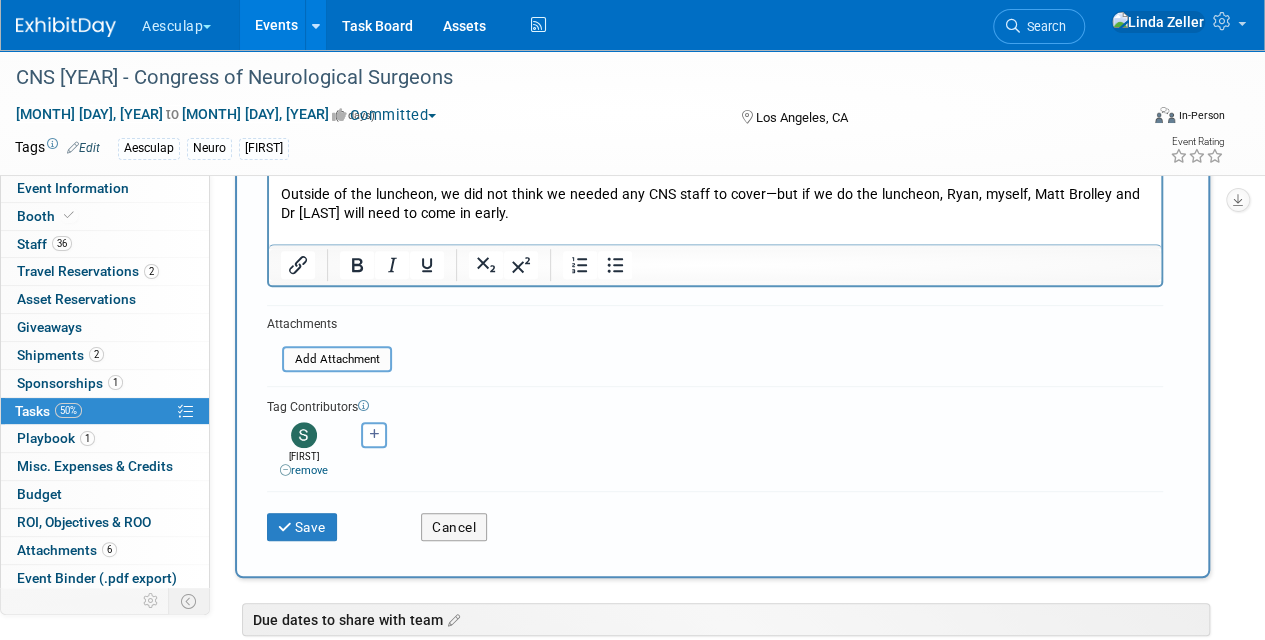 scroll, scrollTop: 500, scrollLeft: 0, axis: vertical 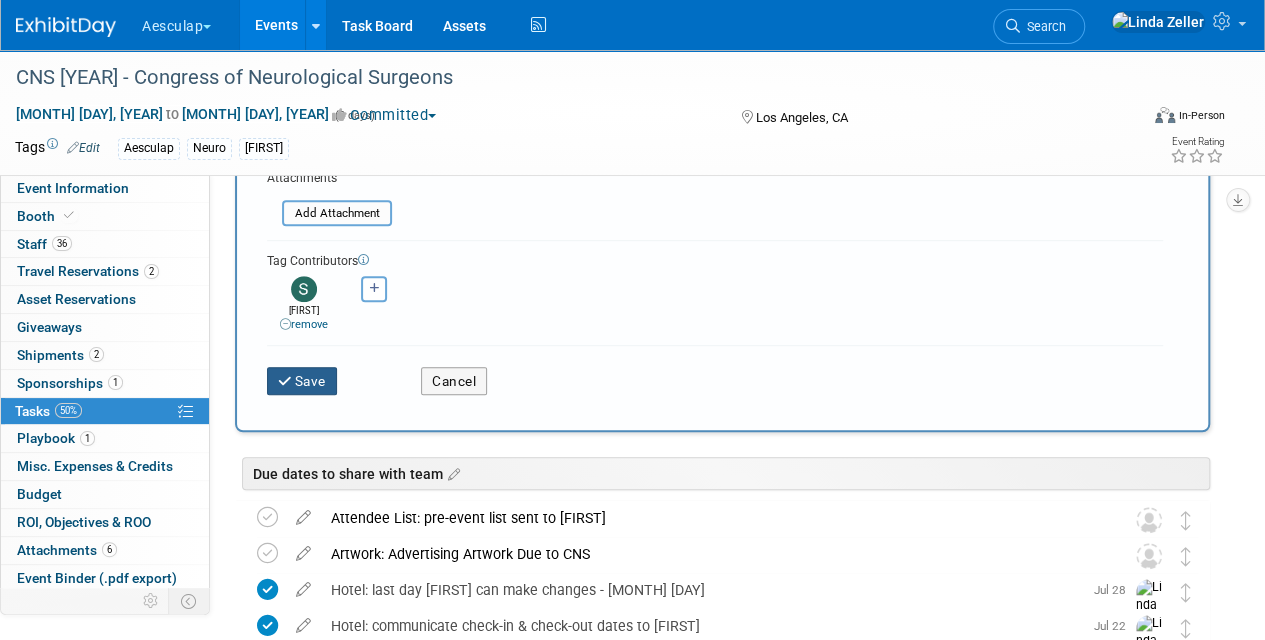 click on "Save" at bounding box center (302, 381) 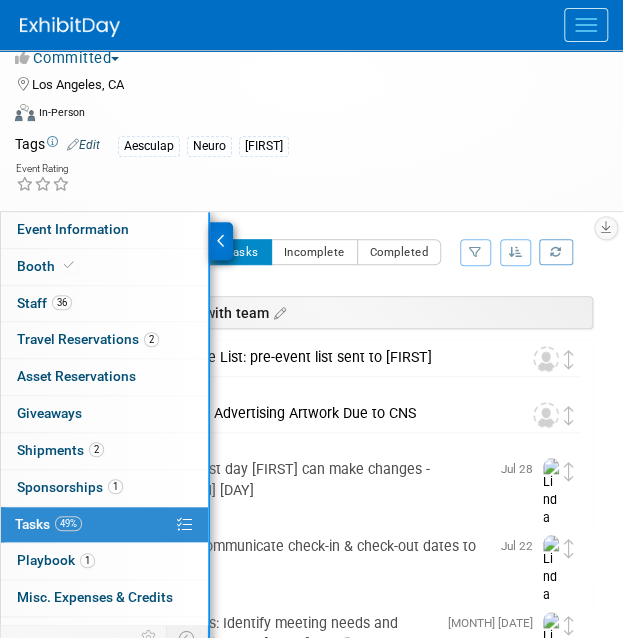scroll, scrollTop: 0, scrollLeft: 0, axis: both 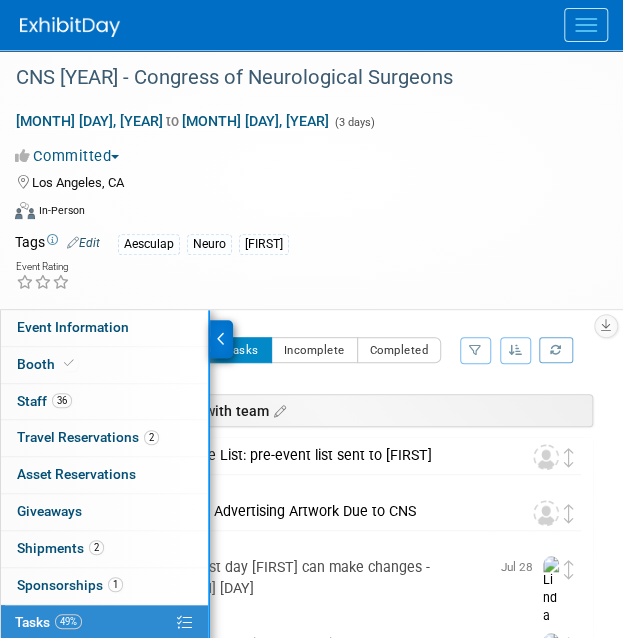 click at bounding box center [586, 25] 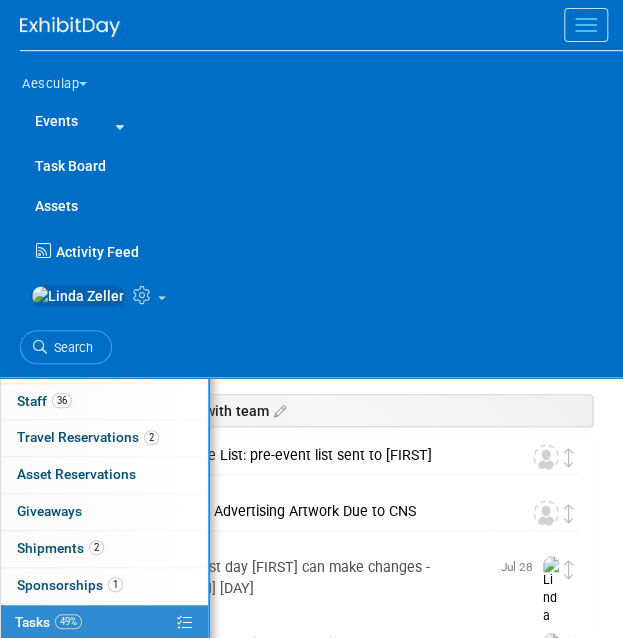 click on "Events" at bounding box center (56, 121) 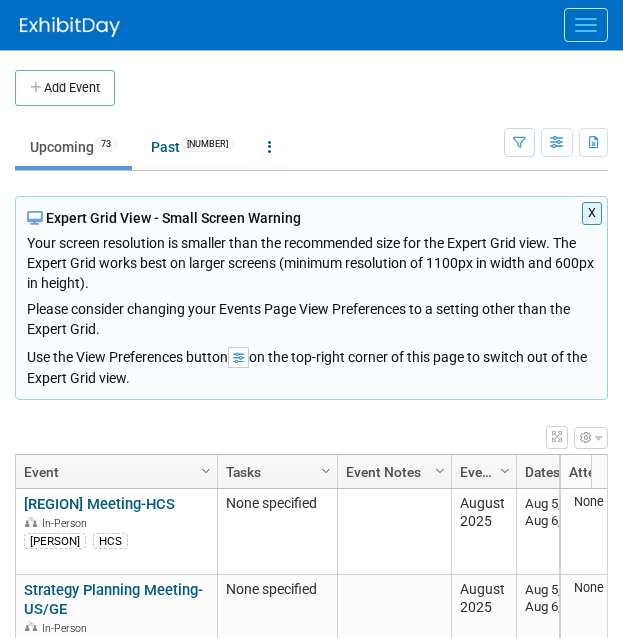 scroll, scrollTop: 0, scrollLeft: 0, axis: both 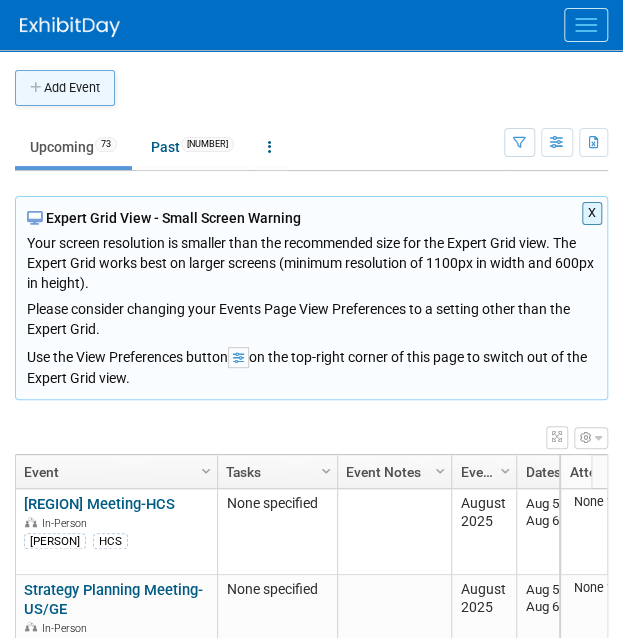 click on "Add Event" at bounding box center [65, 88] 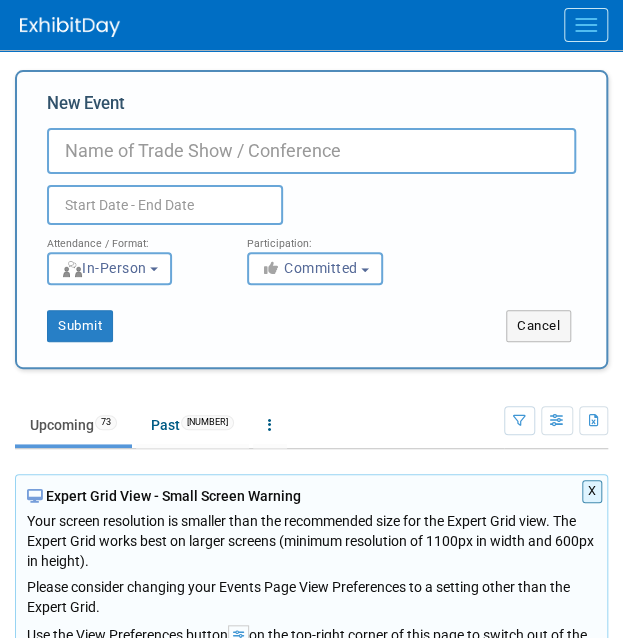 click on "New Event" at bounding box center (311, 151) 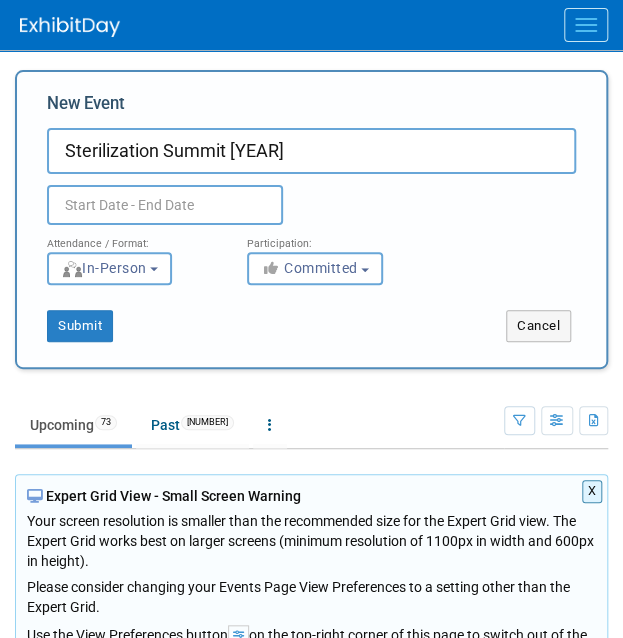 type on "Sterilization Summit 2025" 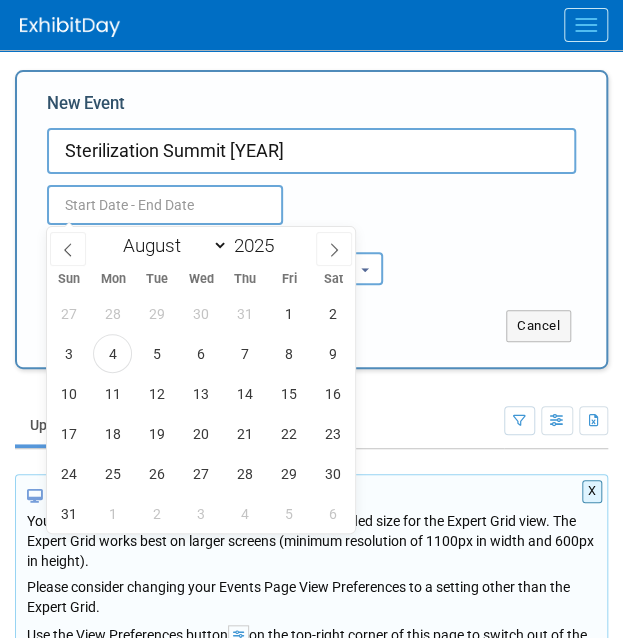 click at bounding box center [165, 205] 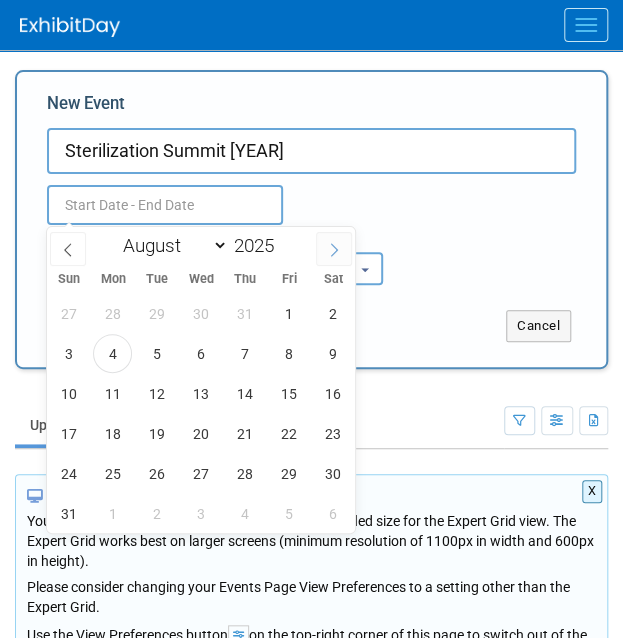 click 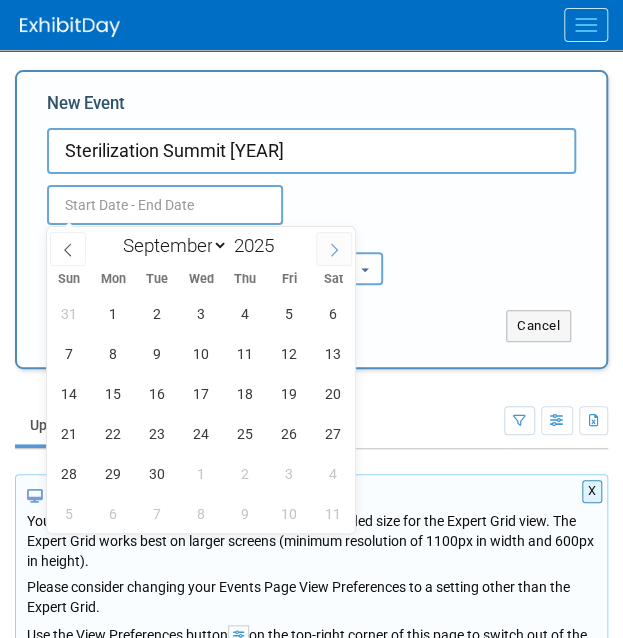 click 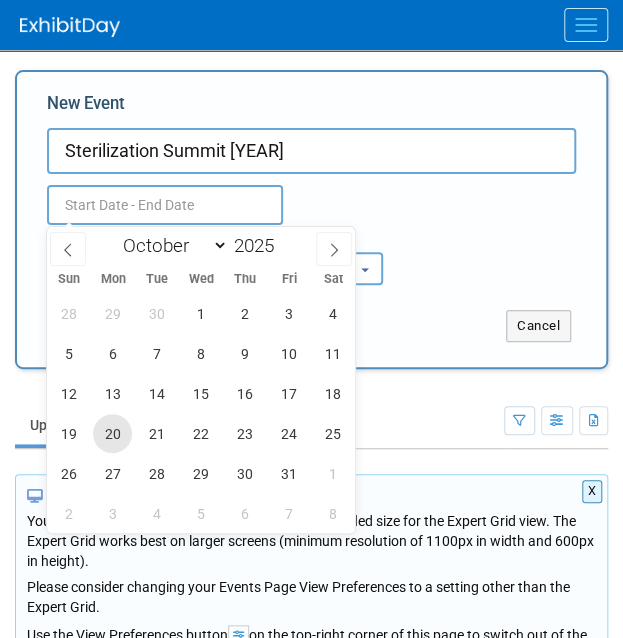 click on "20" at bounding box center [112, 433] 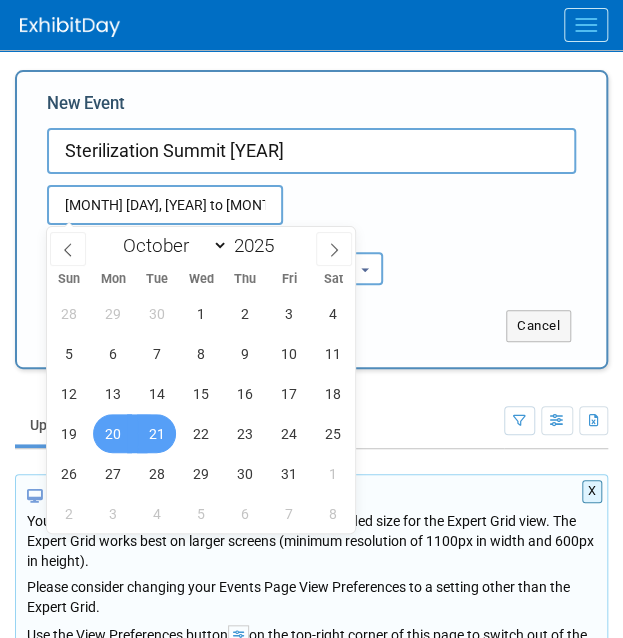 click on "21" at bounding box center (156, 433) 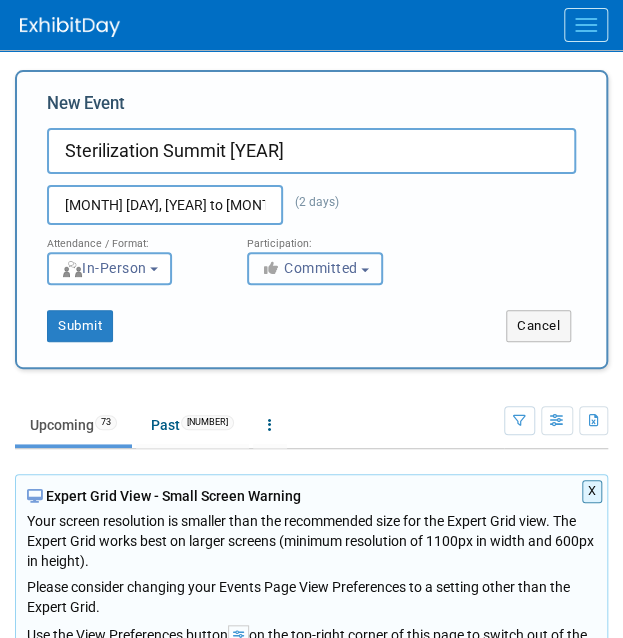click at bounding box center (272, 268) 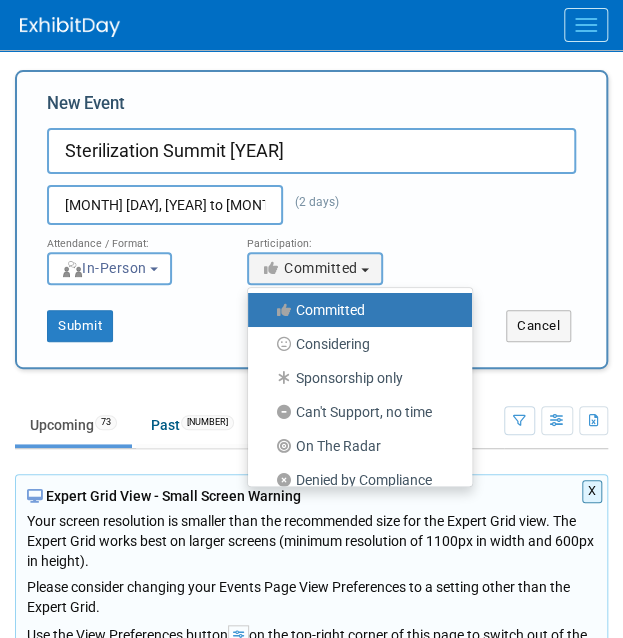 click on "Considering" at bounding box center (355, 344) 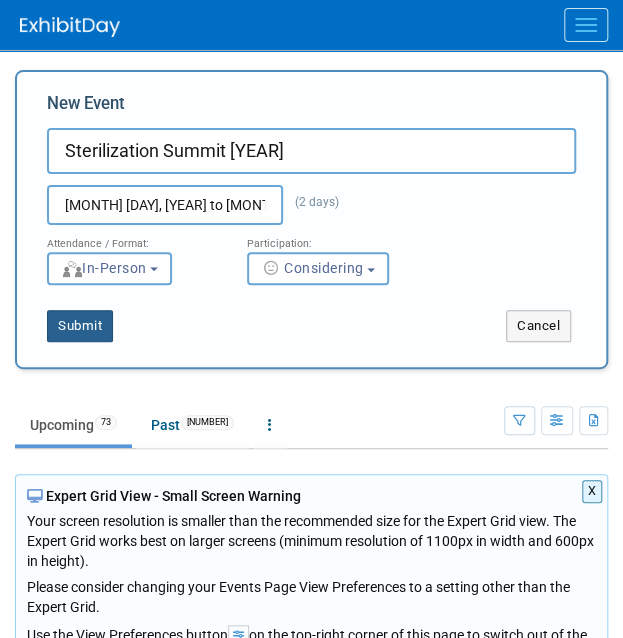 click on "Submit" at bounding box center [80, 326] 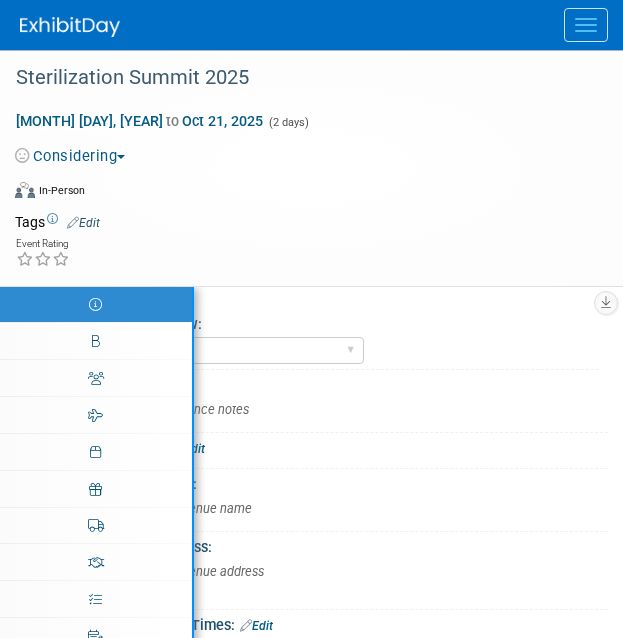 scroll, scrollTop: 0, scrollLeft: 0, axis: both 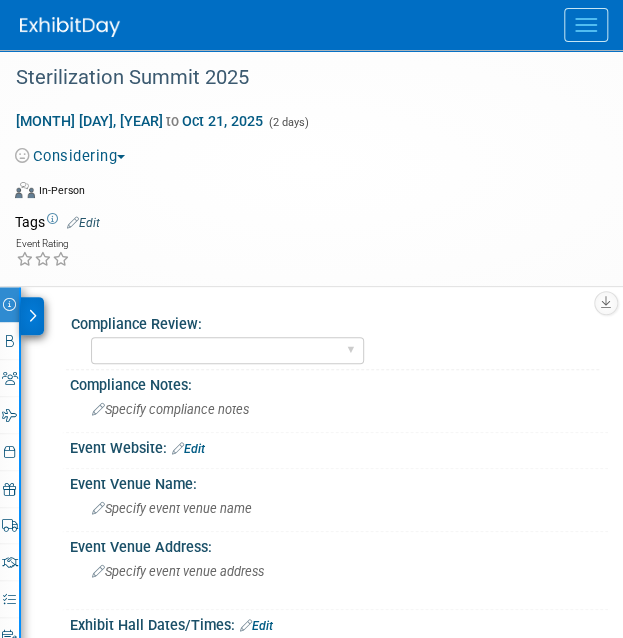 click on "Edit" at bounding box center (83, 223) 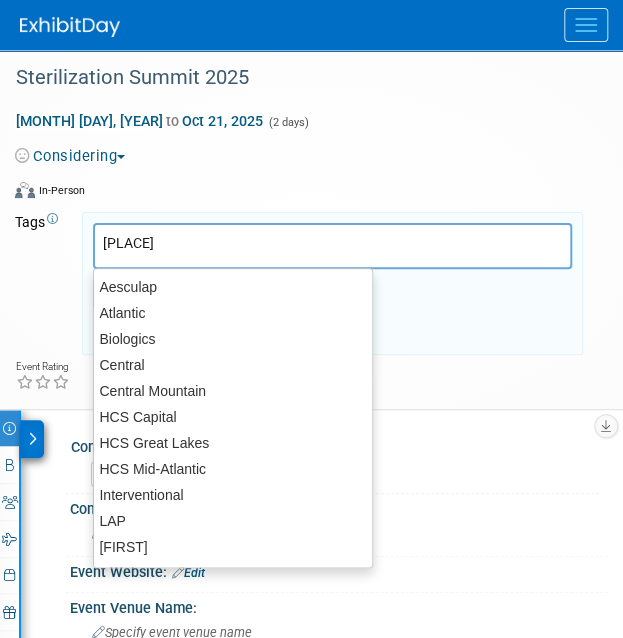 type on "linda" 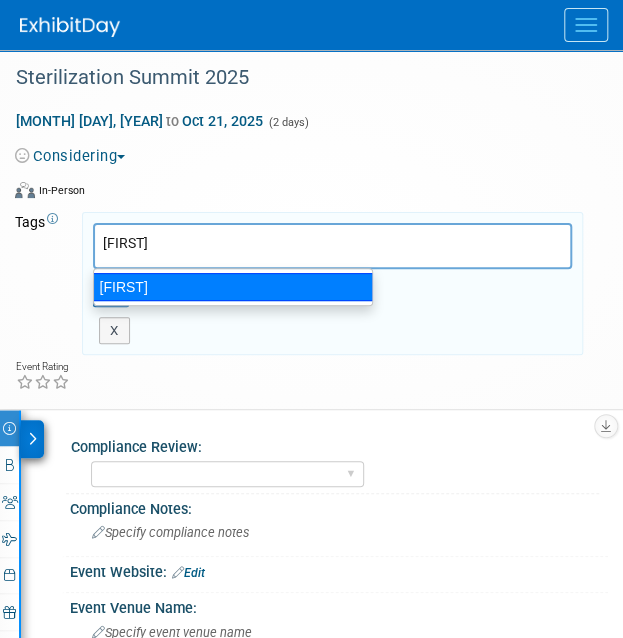 click on "Linda" at bounding box center (233, 287) 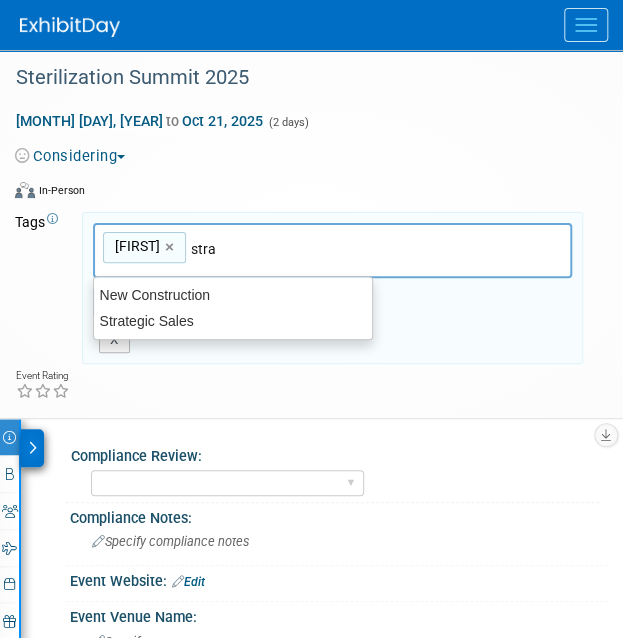 type on "strat" 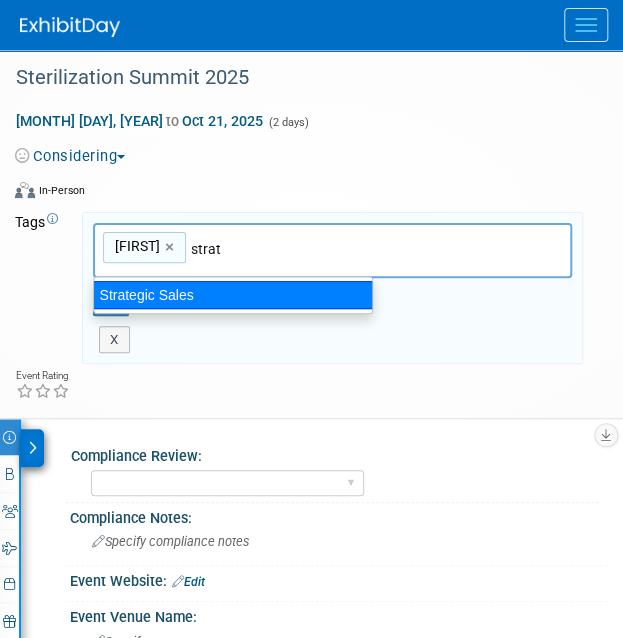click on "Strategic Sales" at bounding box center [233, 295] 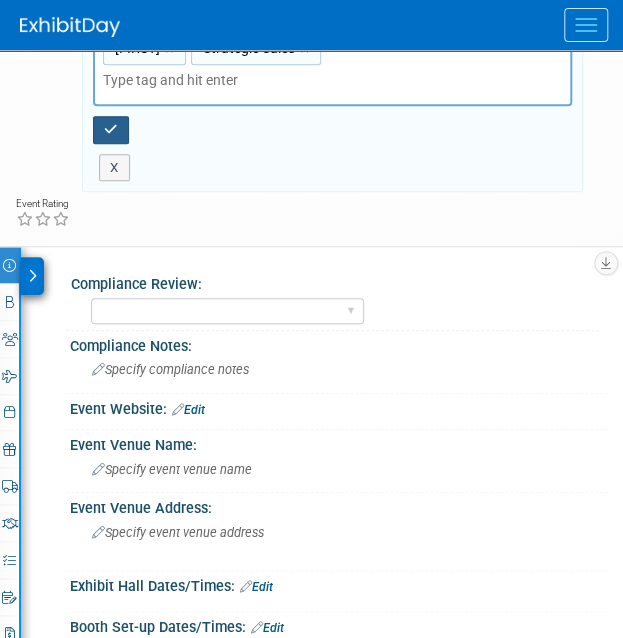 scroll, scrollTop: 200, scrollLeft: 0, axis: vertical 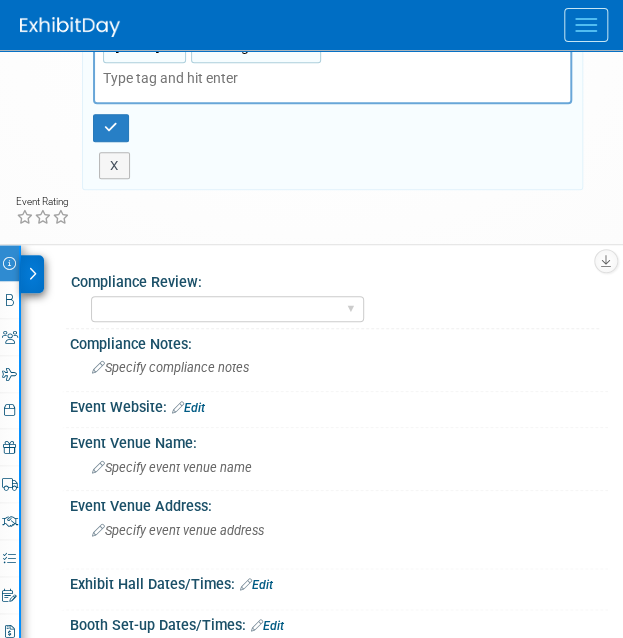 click at bounding box center (339, 417) 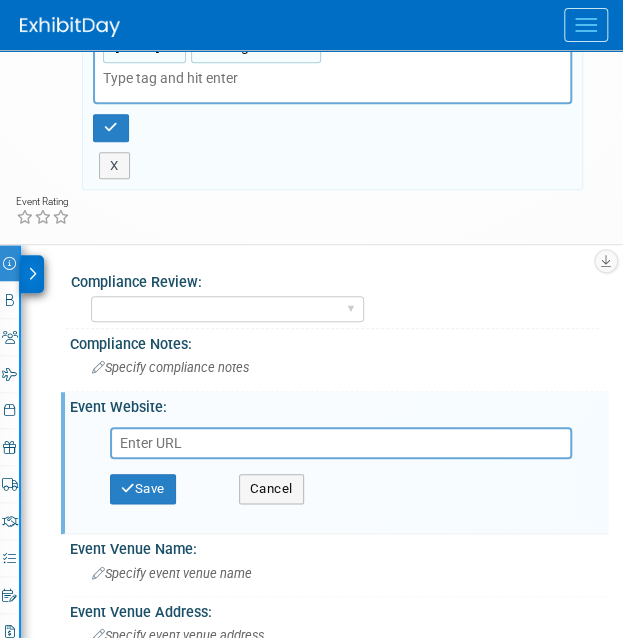 click at bounding box center (341, 443) 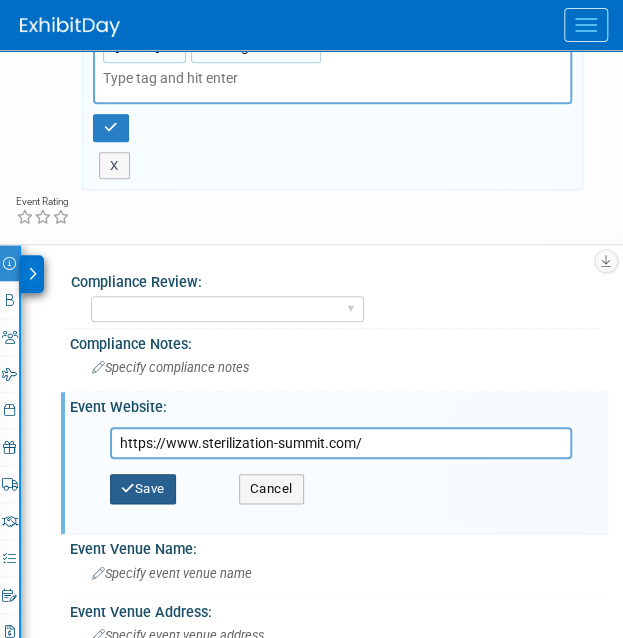 type on "https://www.sterilization-summit.com/" 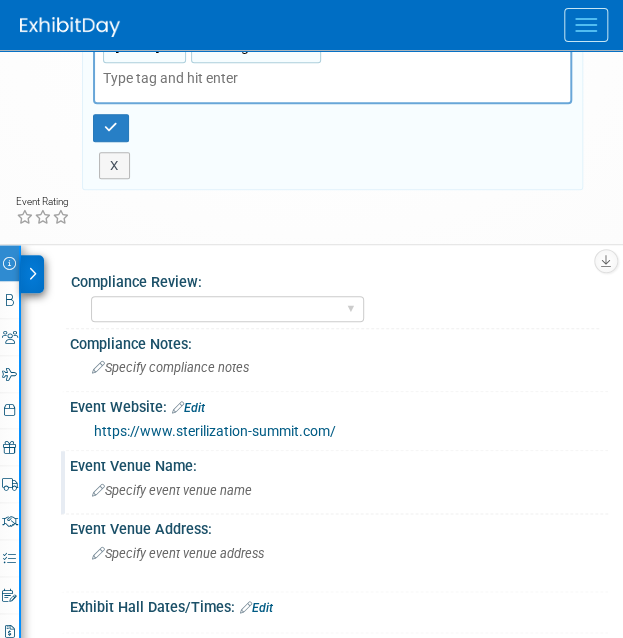 click on "Specify event venue name" at bounding box center [172, 490] 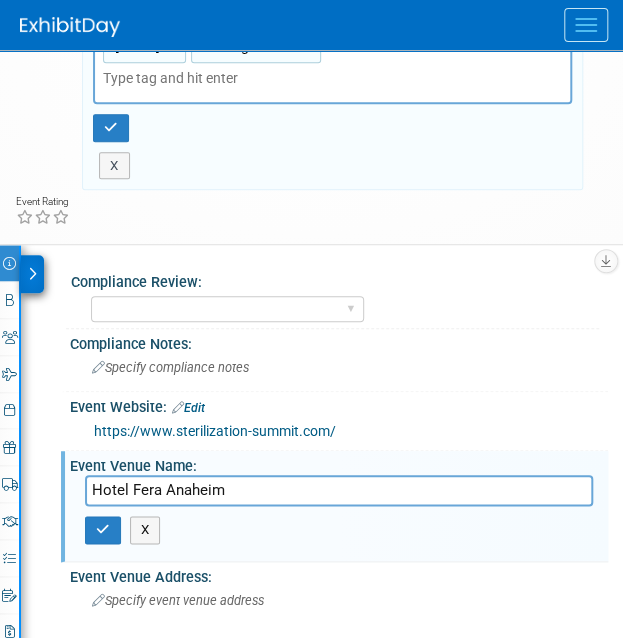 click on "Hotel Fera Anaheim" at bounding box center [339, 490] 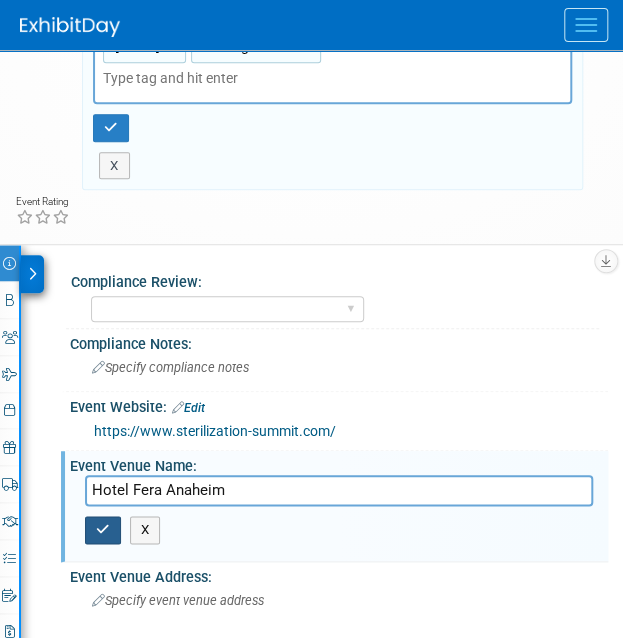 type on "Hotel Fera Anaheim" 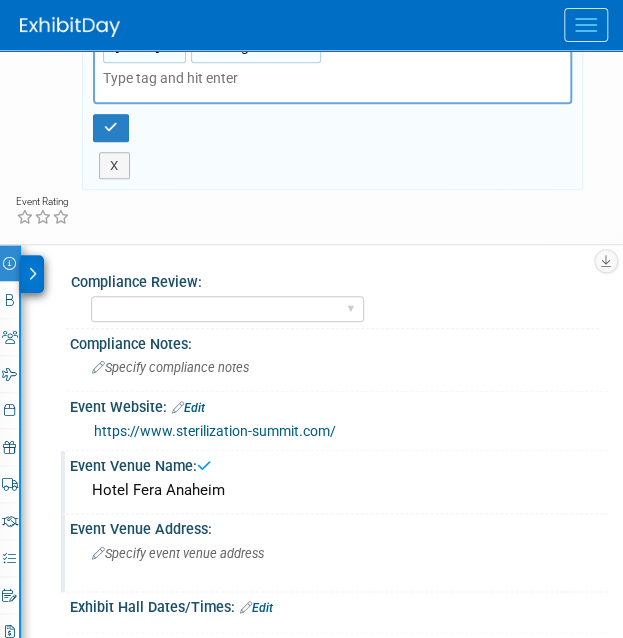 click on "Specify event venue address" at bounding box center (178, 553) 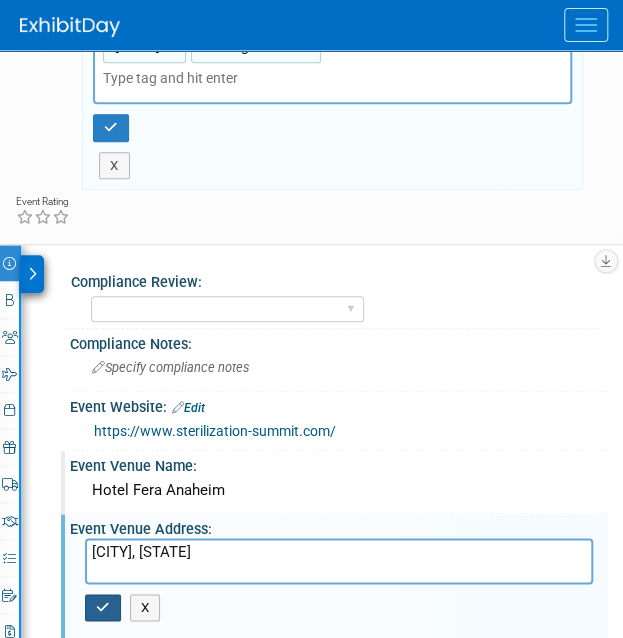 type on "[CITY], [STATE]" 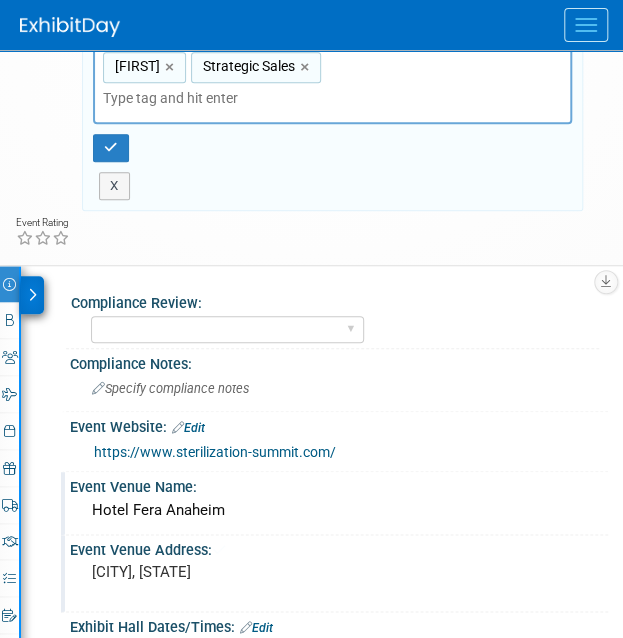 scroll, scrollTop: 220, scrollLeft: 0, axis: vertical 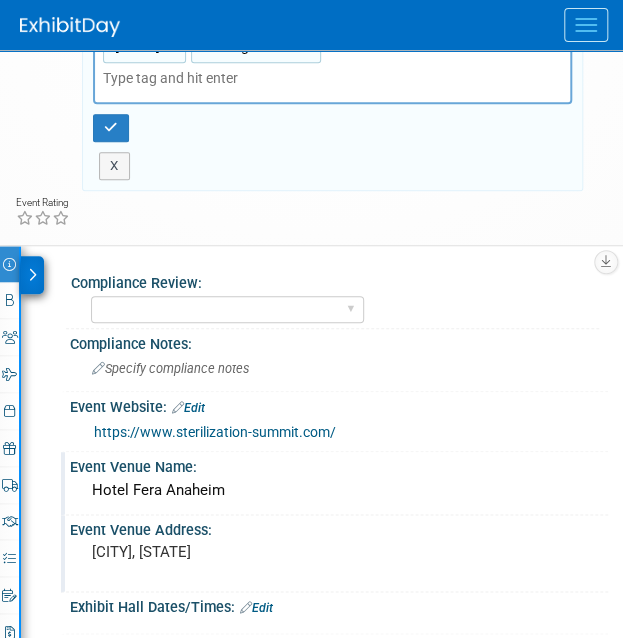 click on "Event Information
Event Info
Booth
Booth
0
Staff 0
Staff
0
Travel Reservations 0
Travel Reservations
0
Asset Reservations 0
Asset Reservations
0
Giveaways 0
Giveaways
0
Shipments 0
Shipments
0
Sponsorships 0
Sponsorships
0%
Tasks 0%
Tasks
0
Playbook 0
Playbook
0
Misc. Expenses & Credits 0
Misc. Expenses & Credits
Budget
Budget
0
ROI, Objectives & ROO 0
ROI, Objectives & ROO
0
Attachments 0
Attachments
more
more...
Event Binder (.pdf export)
Event Binder (.pdf export)
Copy/Duplicate Event
Copy/Duplicate Event
Event Settings
Event Settings
Logs
Logs
Delete Event
Delete Event
Compliance Review:
Needs to be submitted to Compliance
In Review with Compliance
Approved by Compliance" at bounding box center [311, 763] 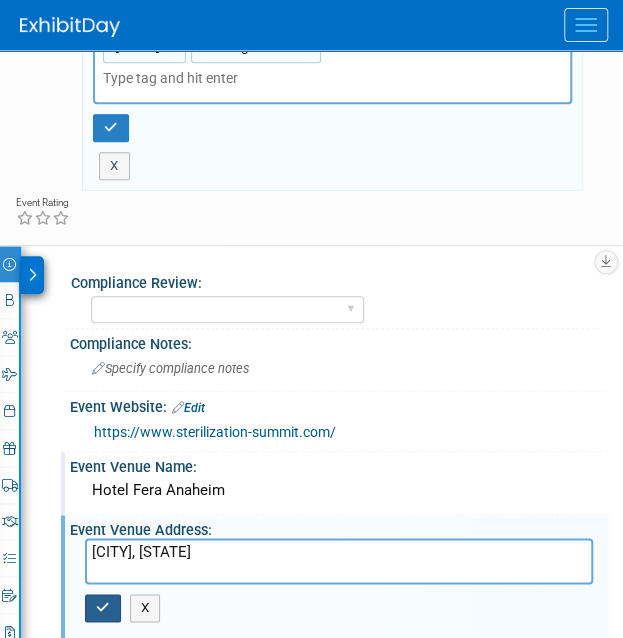 click at bounding box center (103, 608) 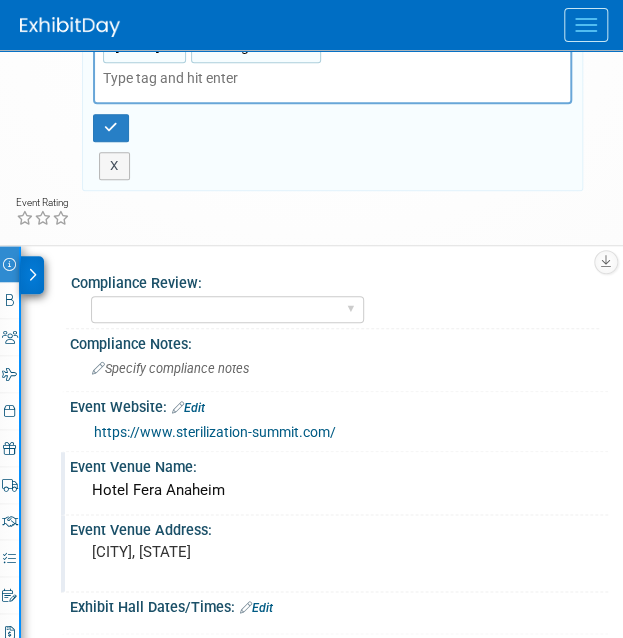 click at bounding box center (32, 275) 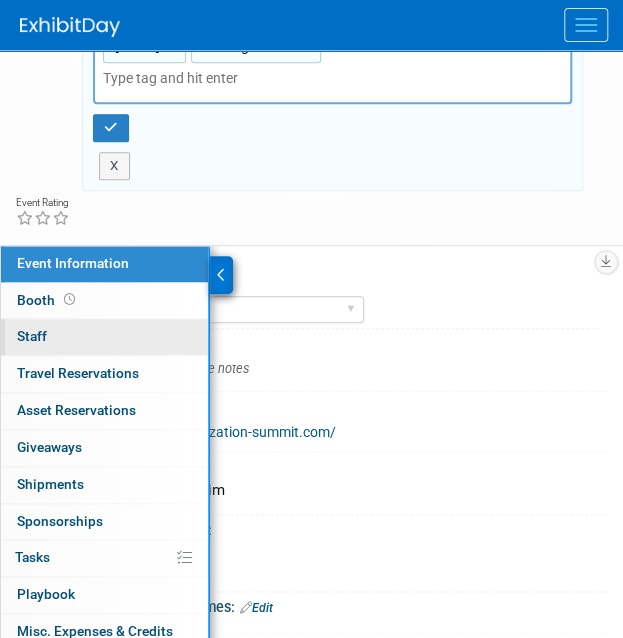 click on "0
Staff 0" at bounding box center (104, 337) 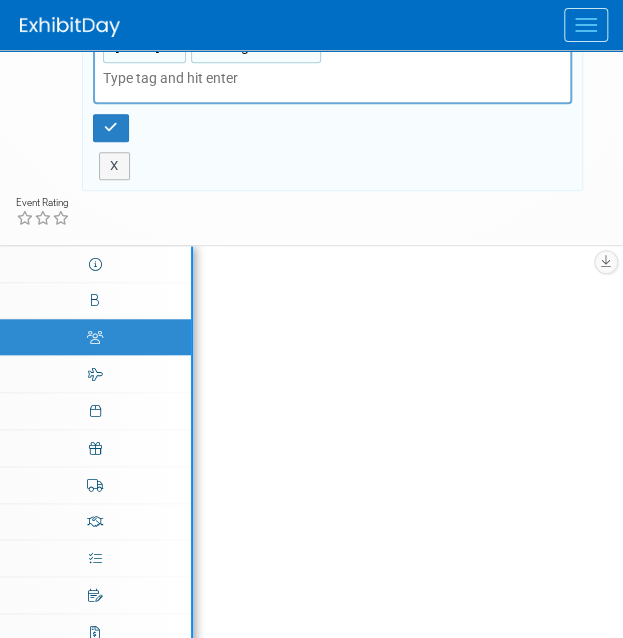 scroll, scrollTop: 0, scrollLeft: 0, axis: both 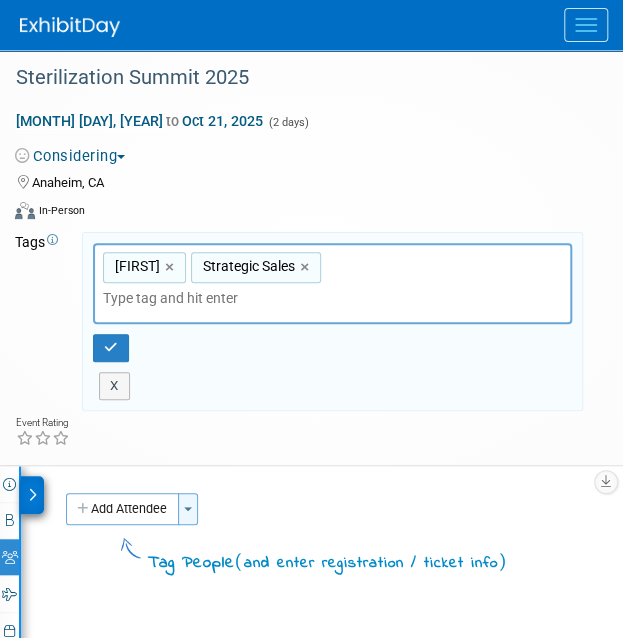 click at bounding box center [188, 509] 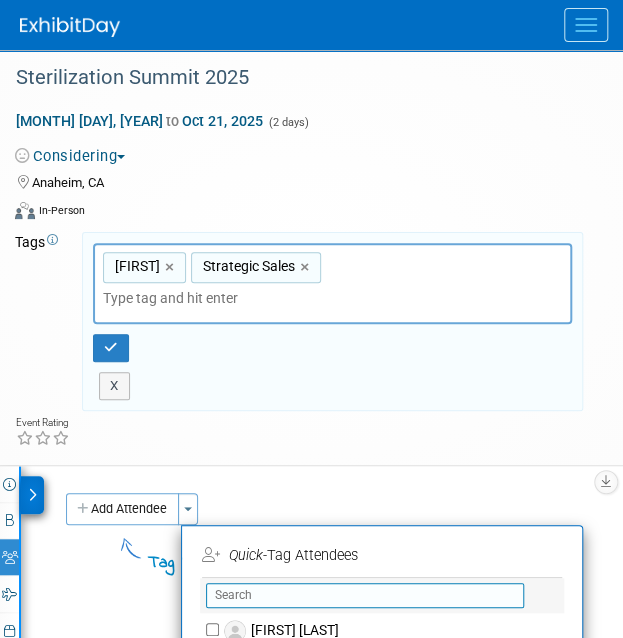 click at bounding box center (365, 595) 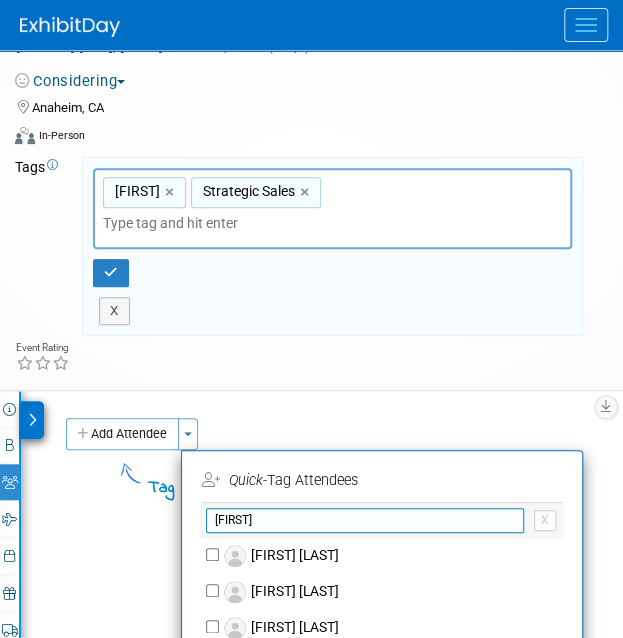 scroll, scrollTop: 200, scrollLeft: 0, axis: vertical 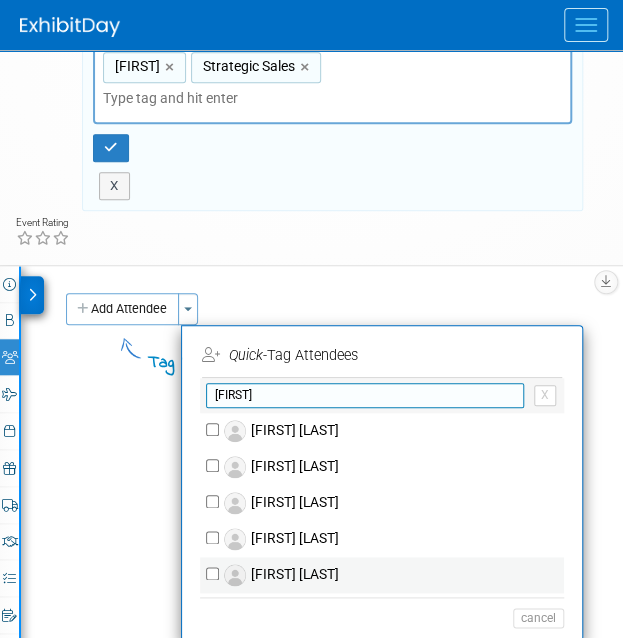type on "jennifer" 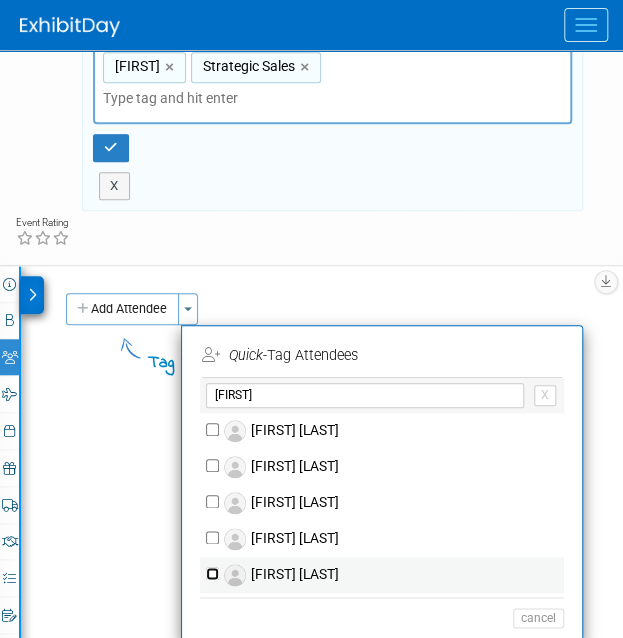 click on "[FIRST] [LAST]" at bounding box center (212, 573) 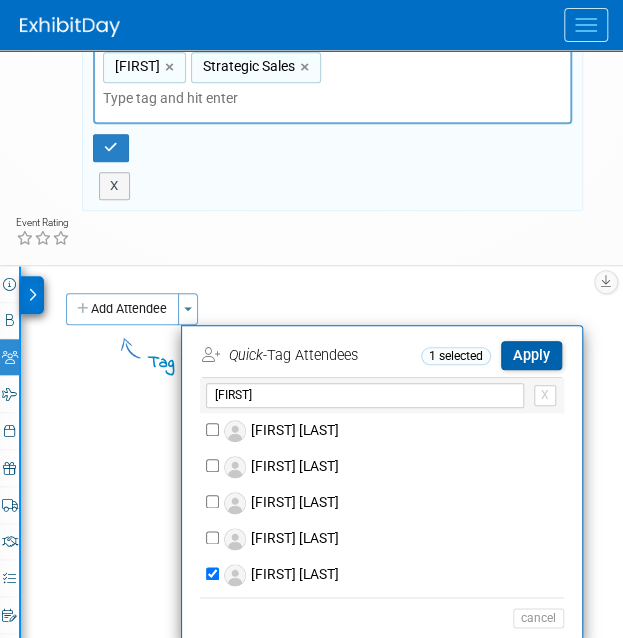 click on "Apply" at bounding box center [531, 355] 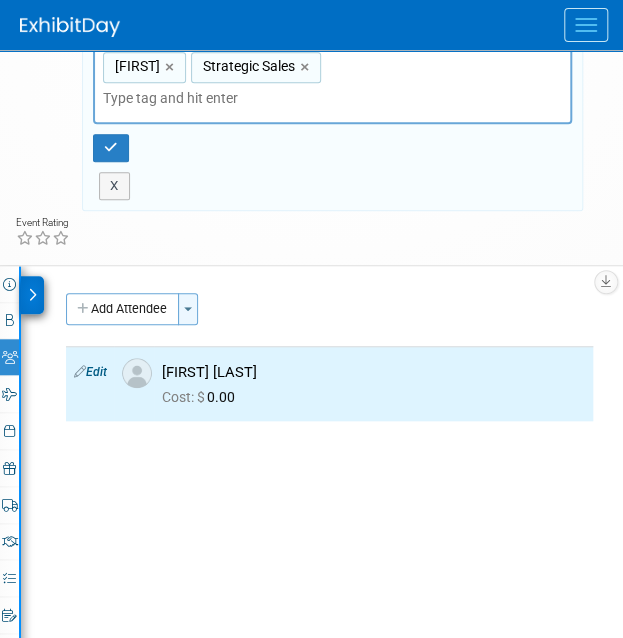 click on "Toggle Dropdown" at bounding box center [188, 309] 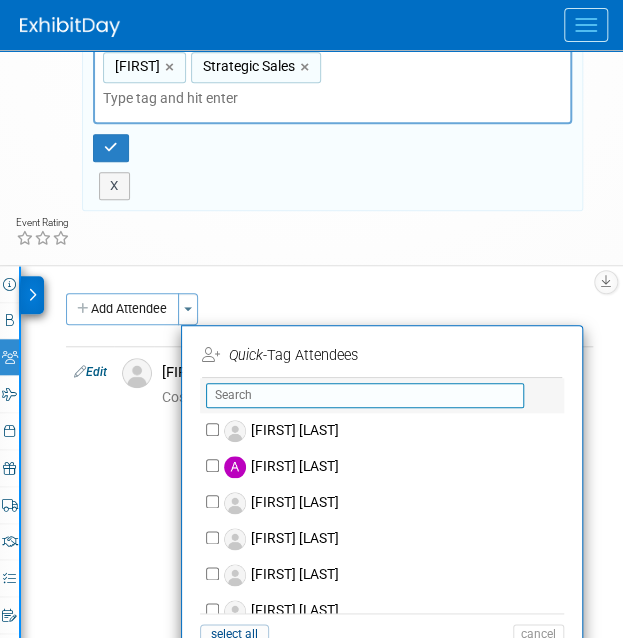 click at bounding box center (365, 395) 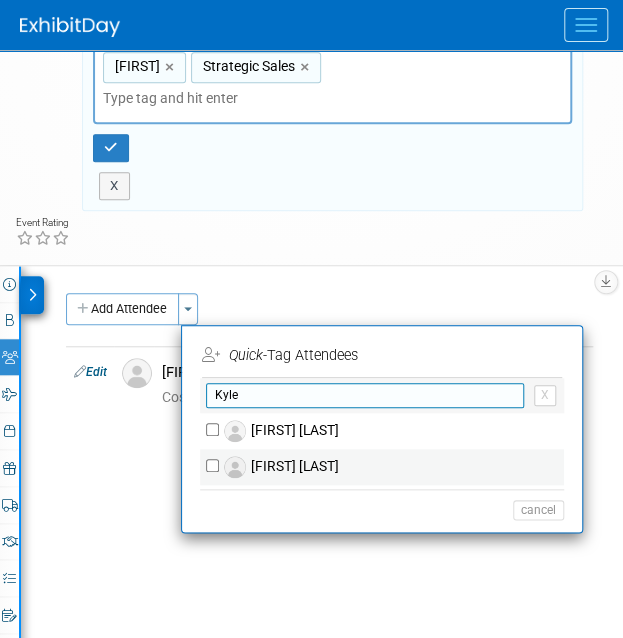 type on "Kyle" 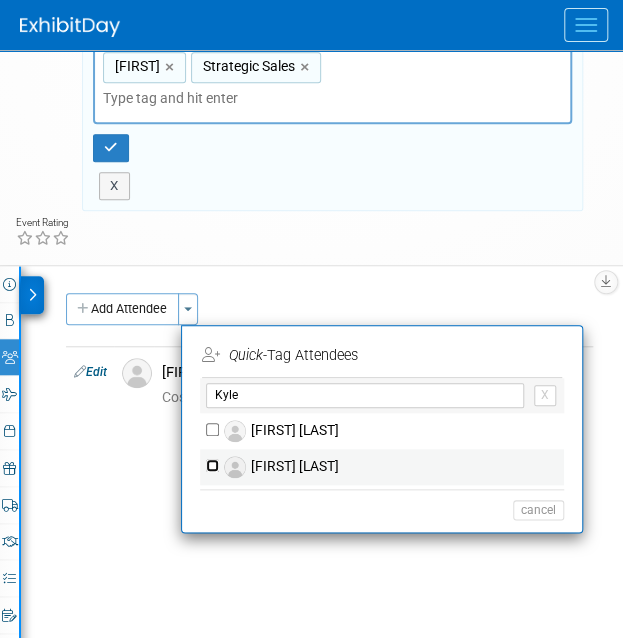 click on "[FIRST] [LAST]" at bounding box center (212, 465) 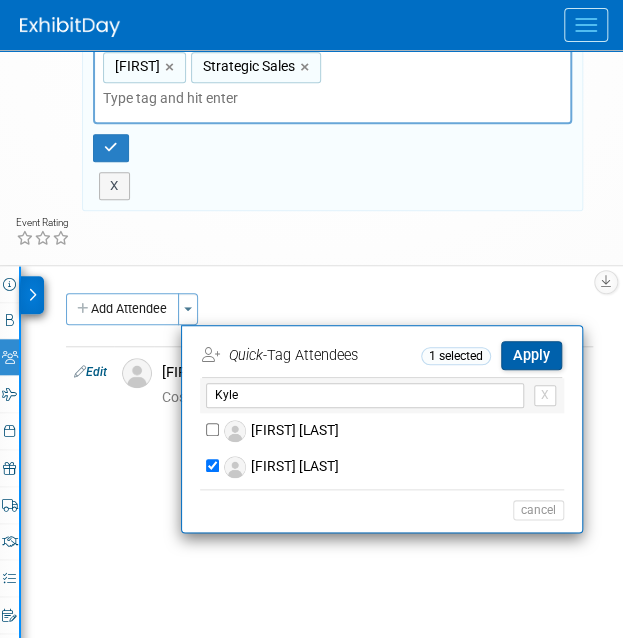 click on "Apply" at bounding box center [531, 355] 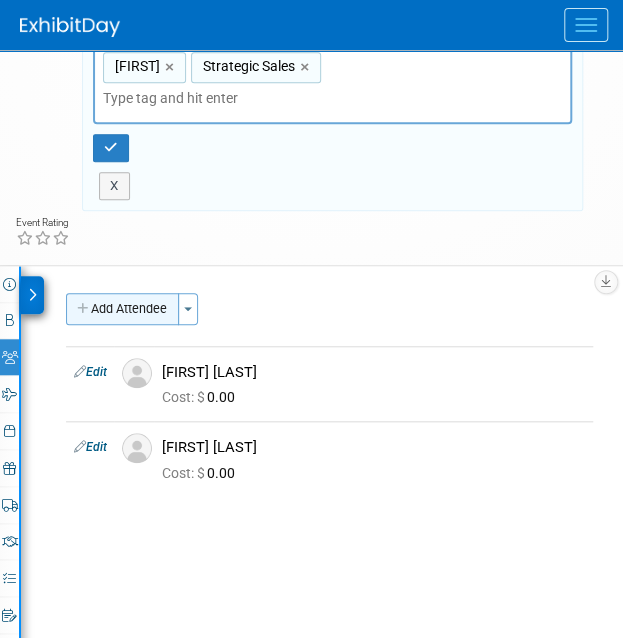 click on "Add Attendee" at bounding box center (122, 309) 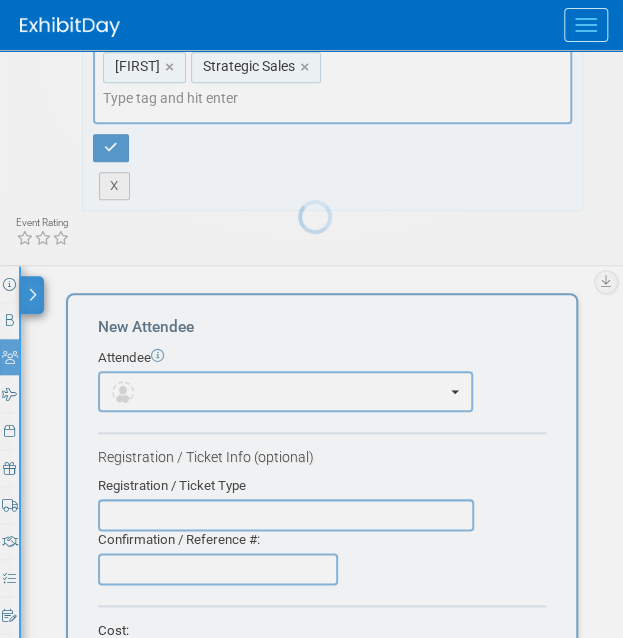 scroll, scrollTop: 0, scrollLeft: 0, axis: both 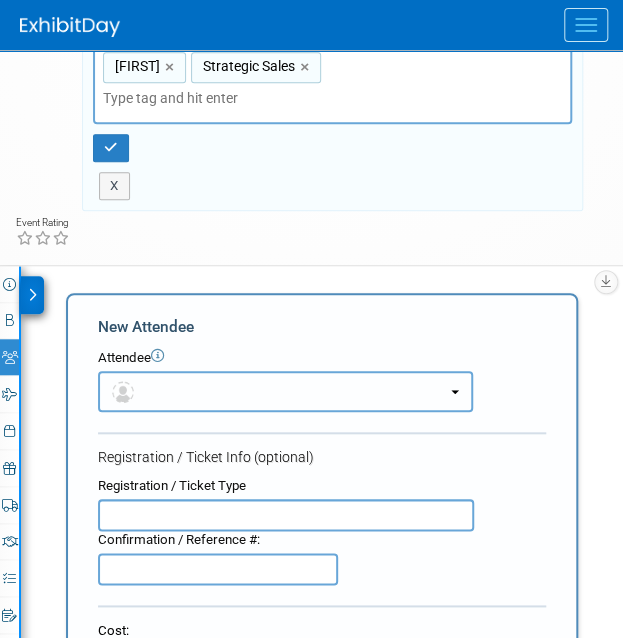 click at bounding box center (285, 391) 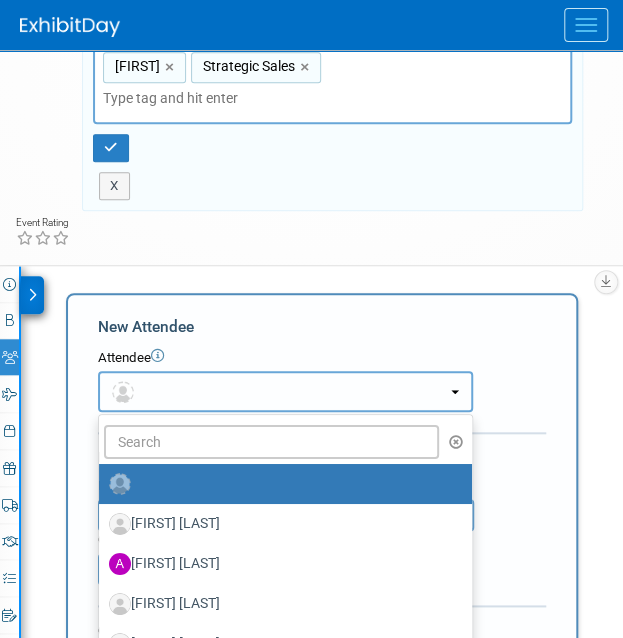 type 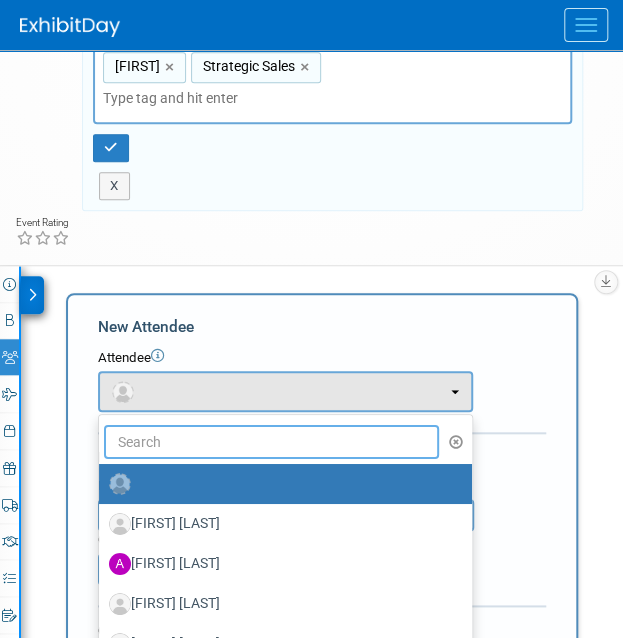 click at bounding box center [271, 442] 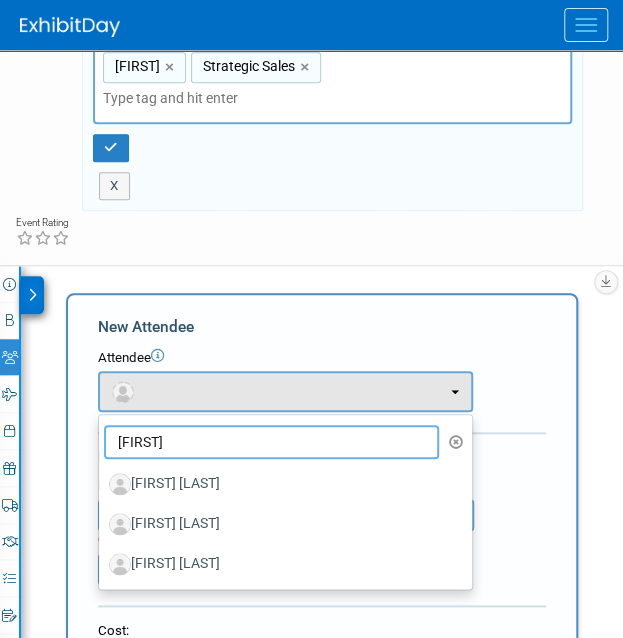 type on "seth" 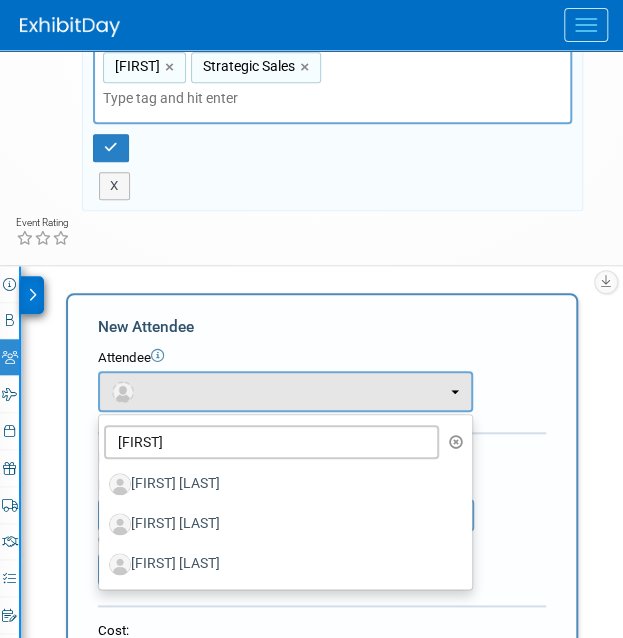 click on "[FIRST] [LAST]" at bounding box center [280, 524] 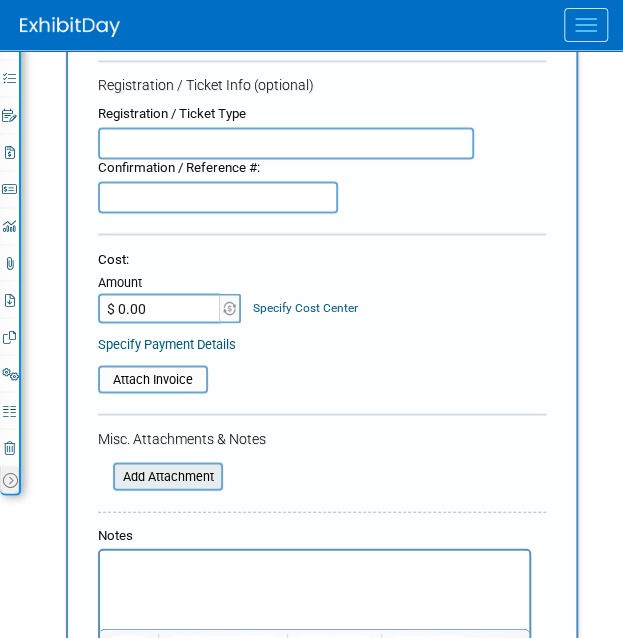 scroll, scrollTop: 1000, scrollLeft: 0, axis: vertical 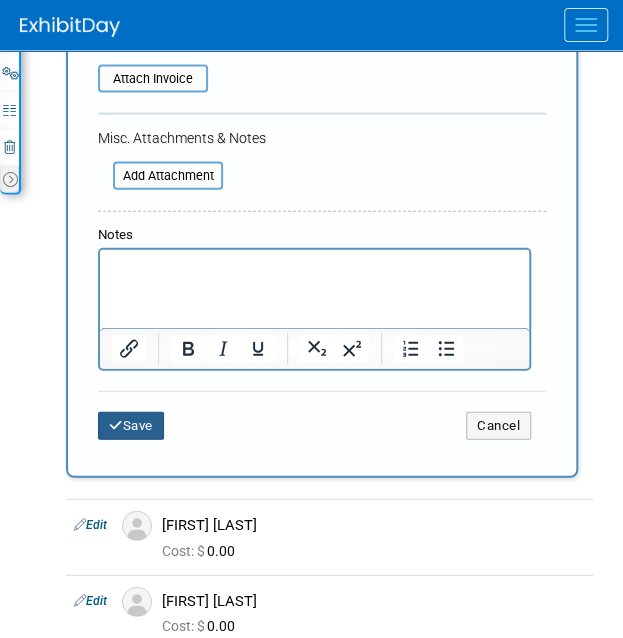 click on "Save" at bounding box center (131, 426) 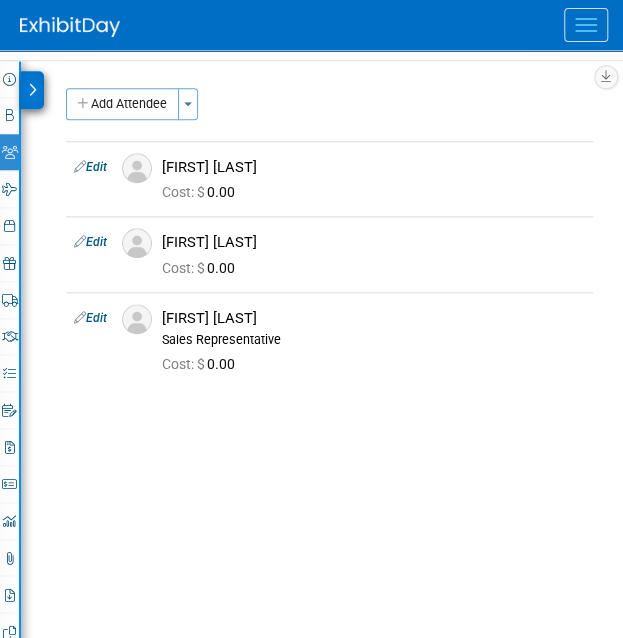 scroll, scrollTop: 332, scrollLeft: 0, axis: vertical 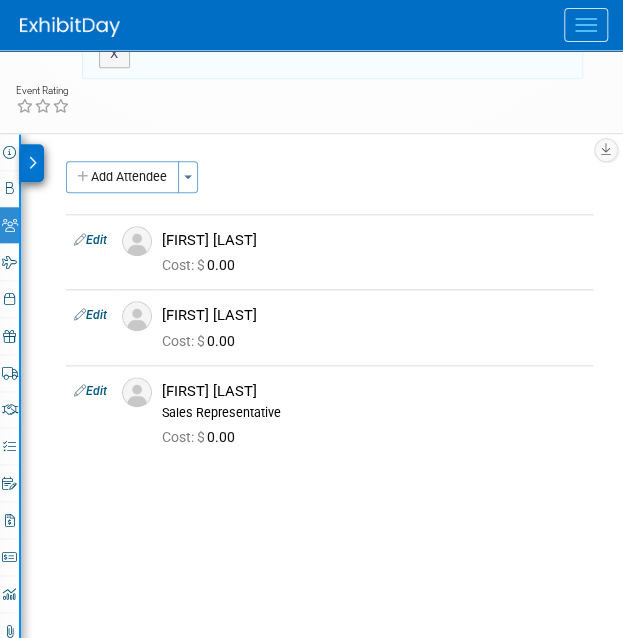 click at bounding box center [32, 163] 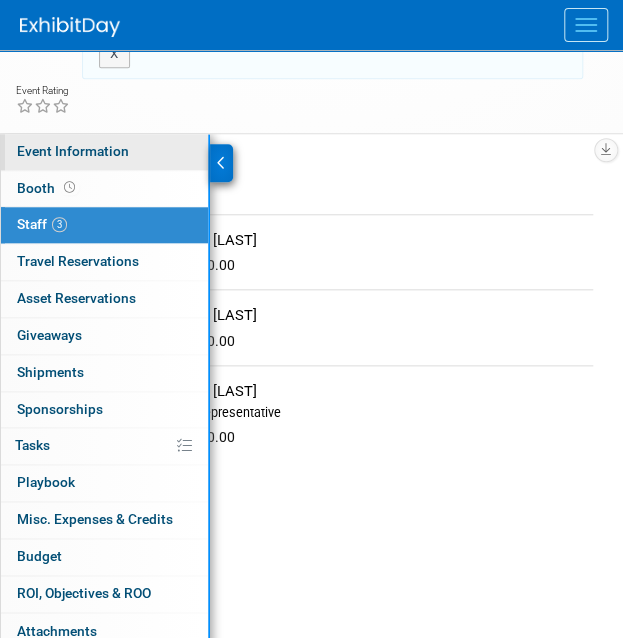 click on "Event Information" at bounding box center (73, 151) 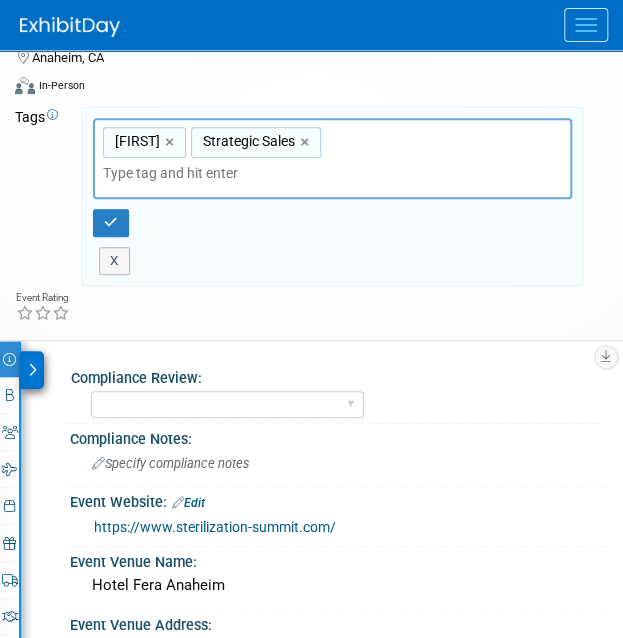 scroll, scrollTop: 100, scrollLeft: 0, axis: vertical 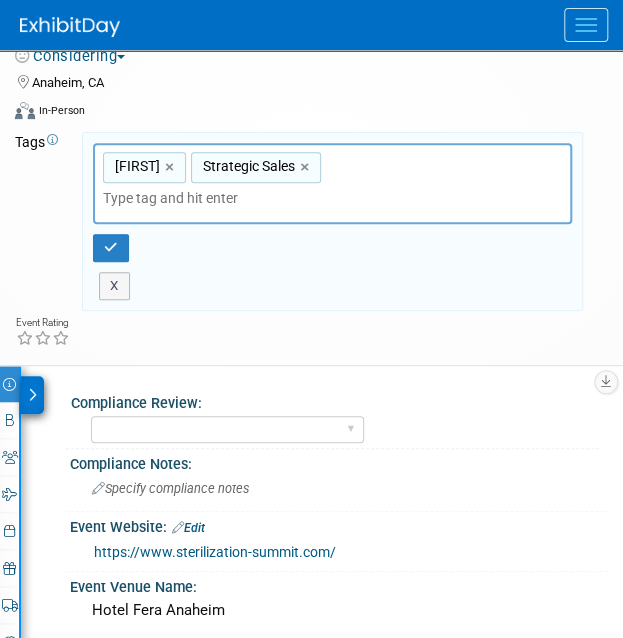 click at bounding box center [32, 395] 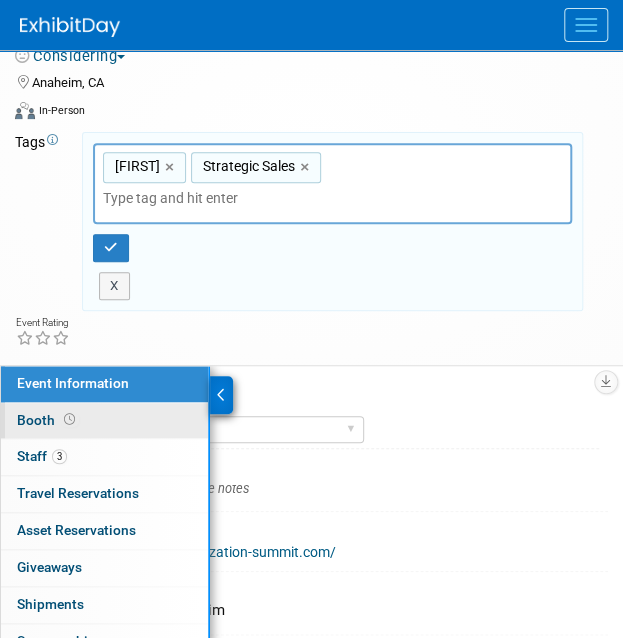 click on "Booth" at bounding box center [48, 420] 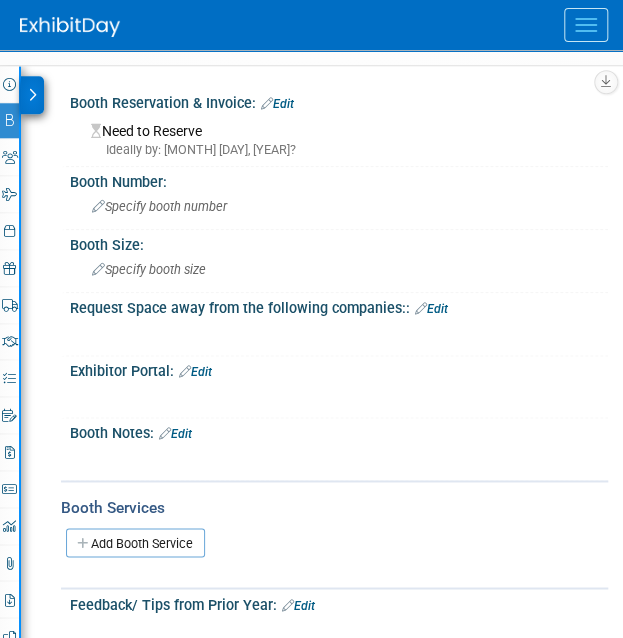 scroll, scrollTop: 300, scrollLeft: 0, axis: vertical 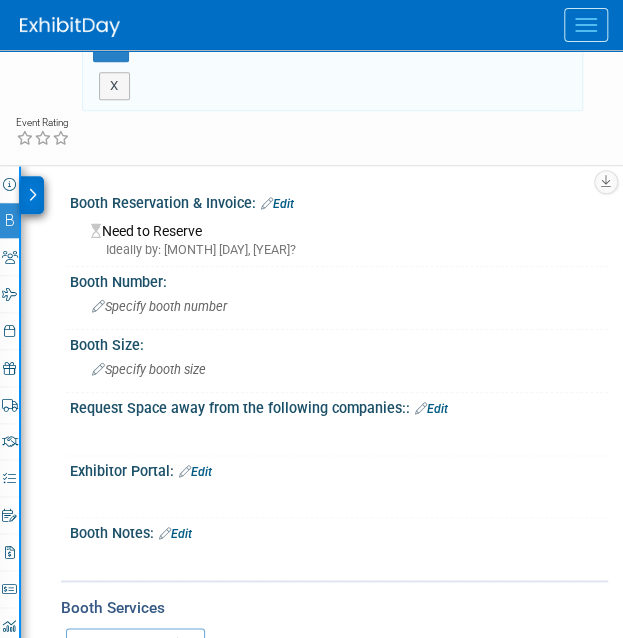 click on "Request Space away from the following companies::
Edit" at bounding box center [339, 406] 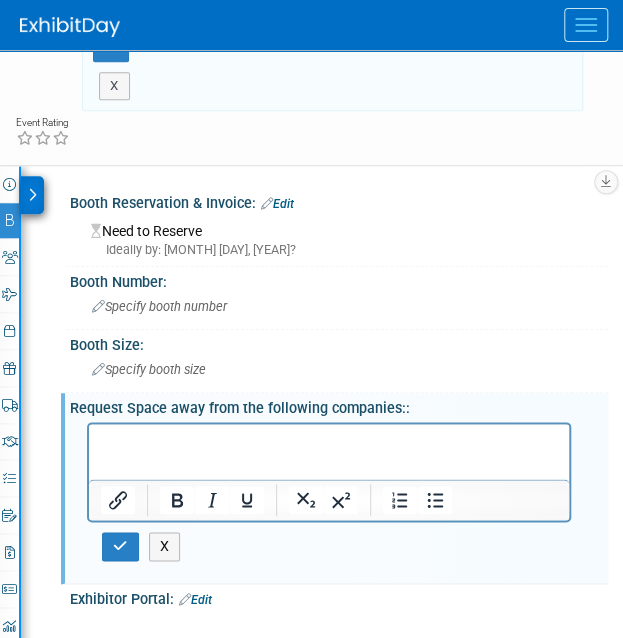 scroll, scrollTop: 0, scrollLeft: 0, axis: both 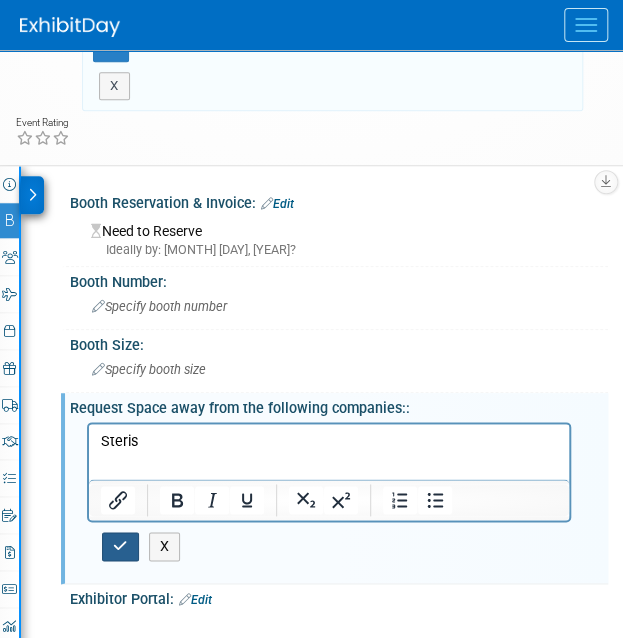 click at bounding box center [120, 546] 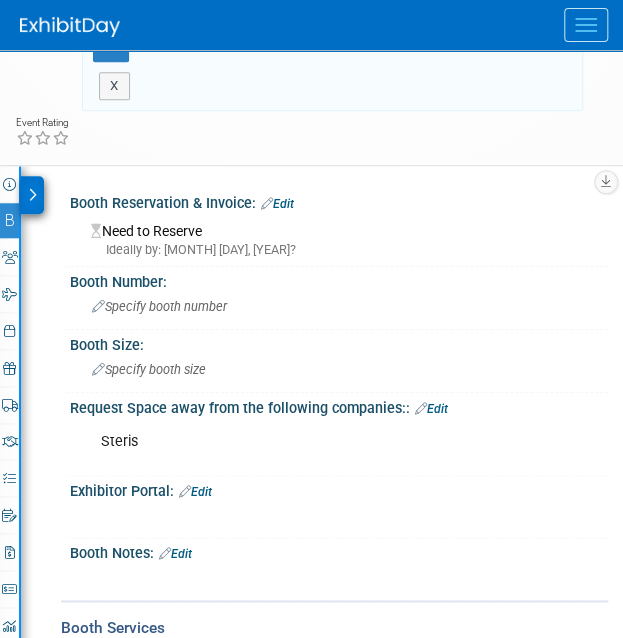 click at bounding box center [32, 195] 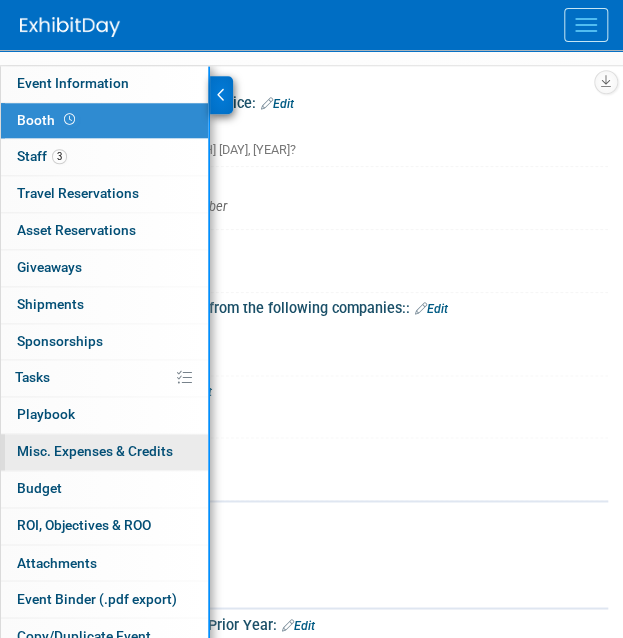 scroll, scrollTop: 300, scrollLeft: 0, axis: vertical 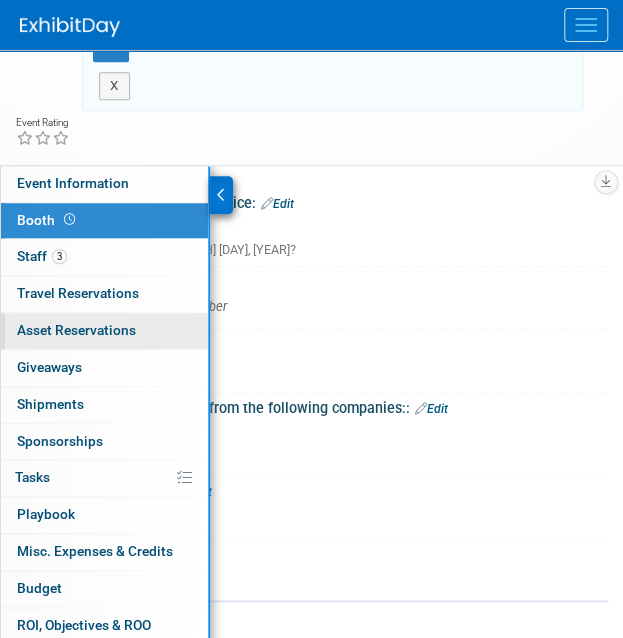 click on "Asset Reservations 0" at bounding box center (76, 330) 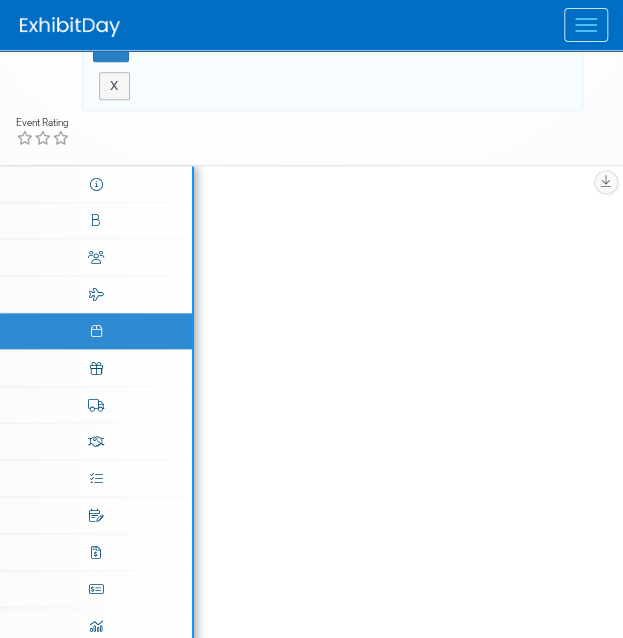 scroll, scrollTop: 0, scrollLeft: 0, axis: both 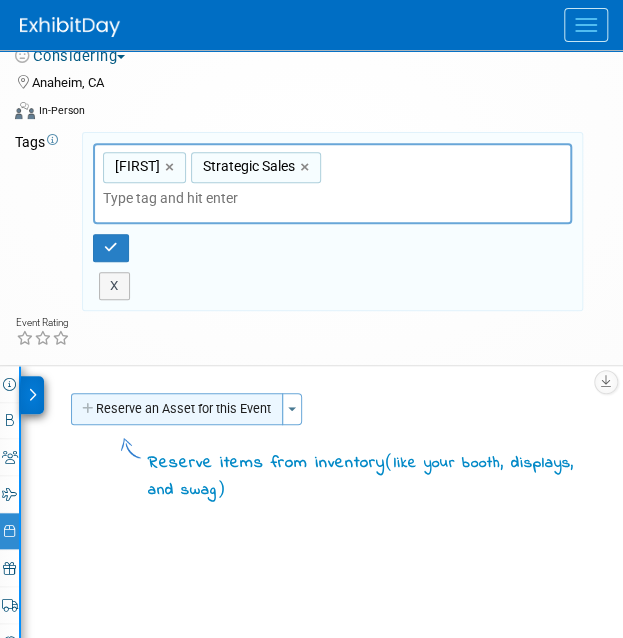 click on "Reserve an Asset for this Event" at bounding box center [177, 409] 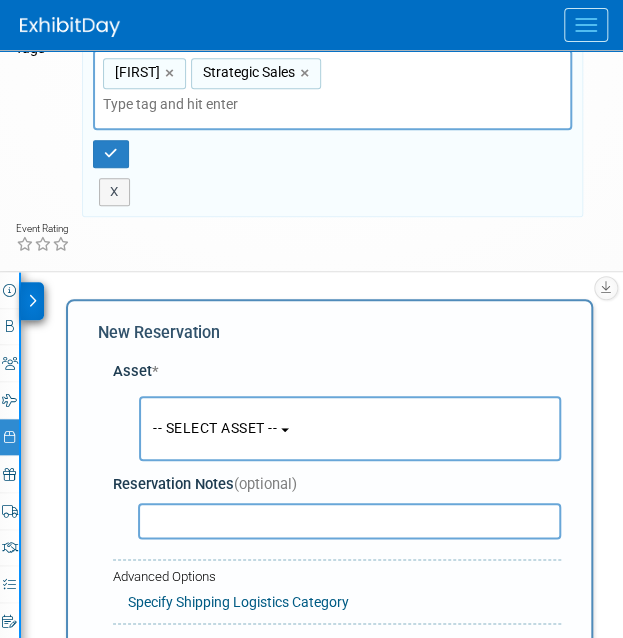 scroll, scrollTop: 179, scrollLeft: 0, axis: vertical 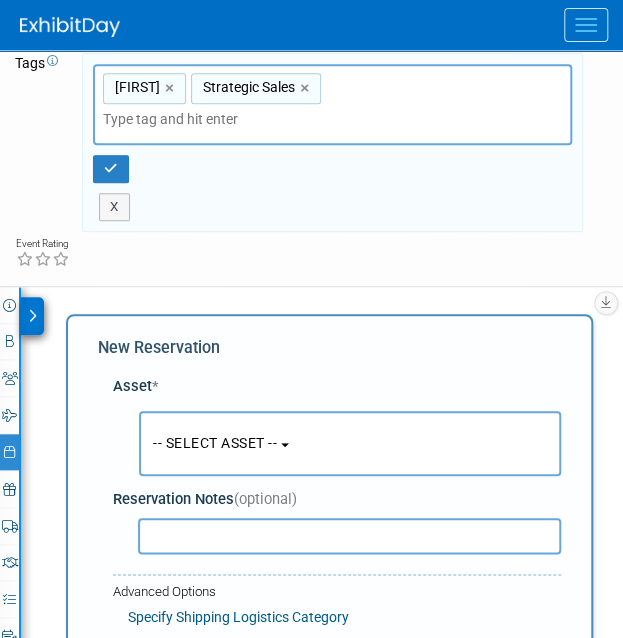 click at bounding box center [32, 316] 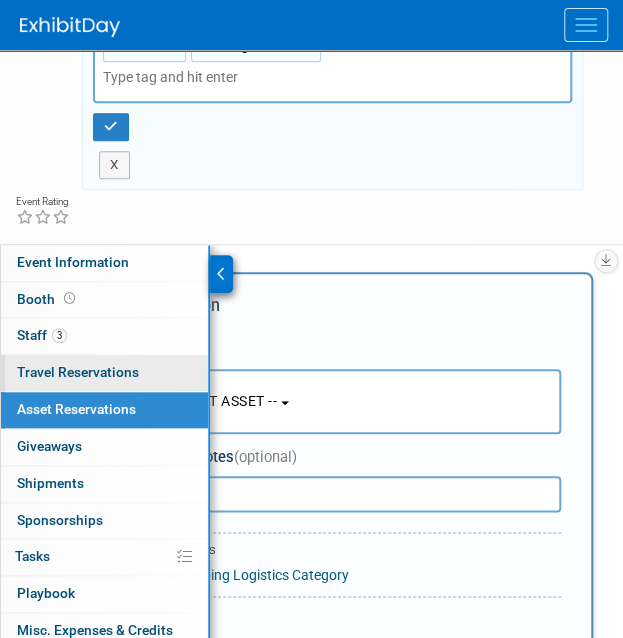 scroll, scrollTop: 179, scrollLeft: 0, axis: vertical 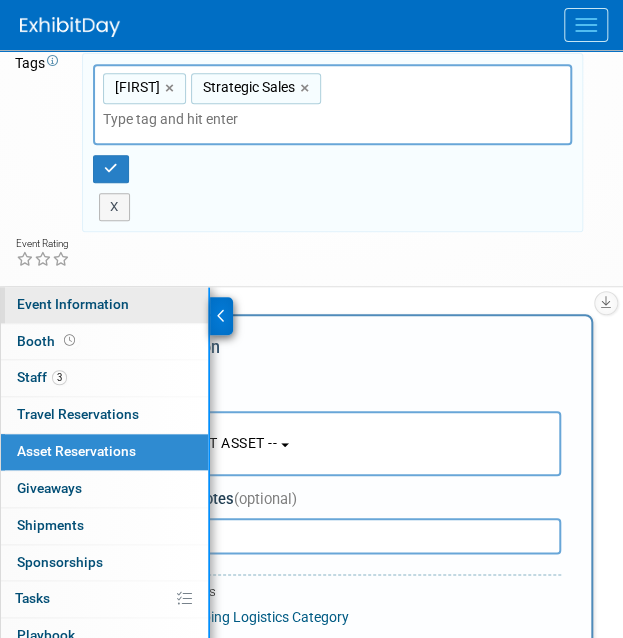 click on "Event Information" at bounding box center (73, 304) 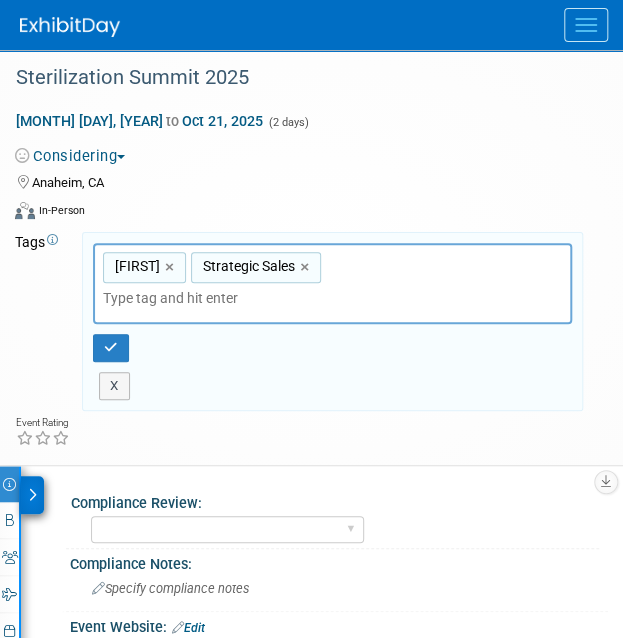 click at bounding box center (32, 495) 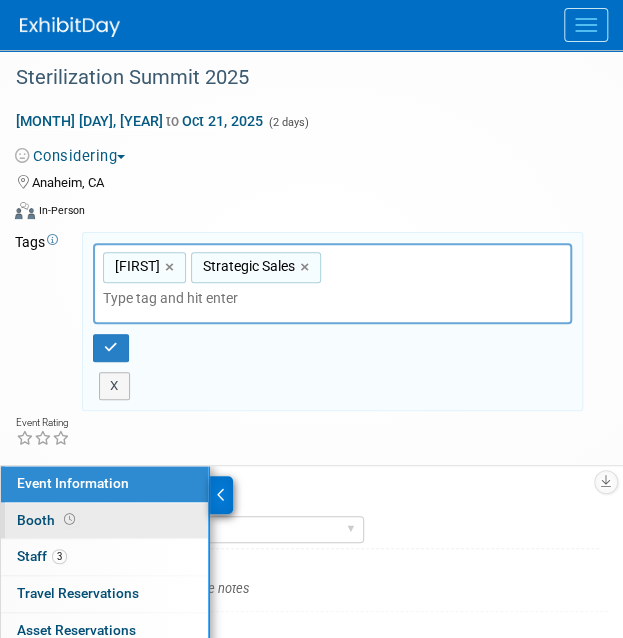 click on "Booth" at bounding box center (48, 520) 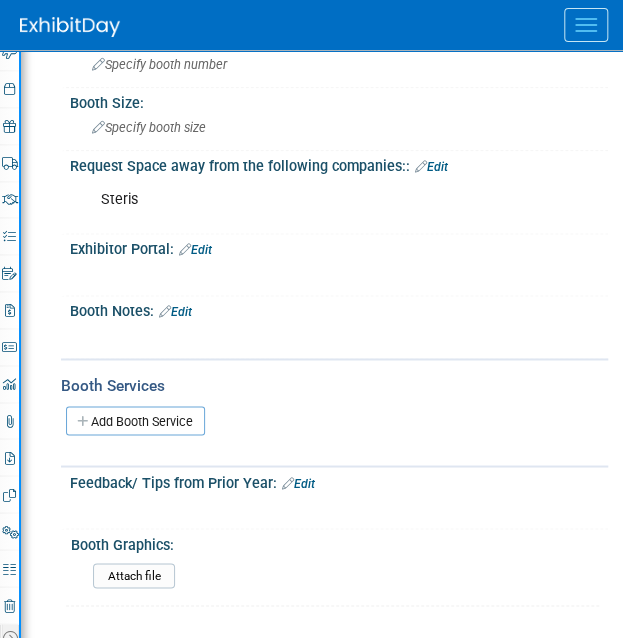 scroll, scrollTop: 500, scrollLeft: 0, axis: vertical 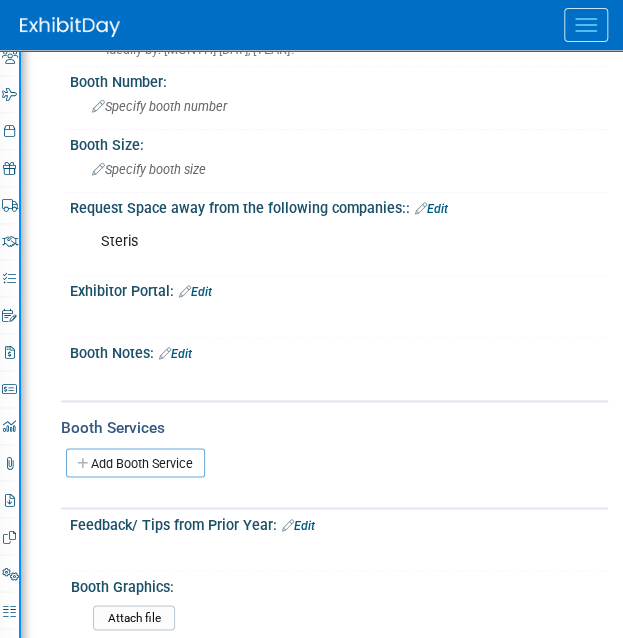 click on "Edit" at bounding box center (175, 354) 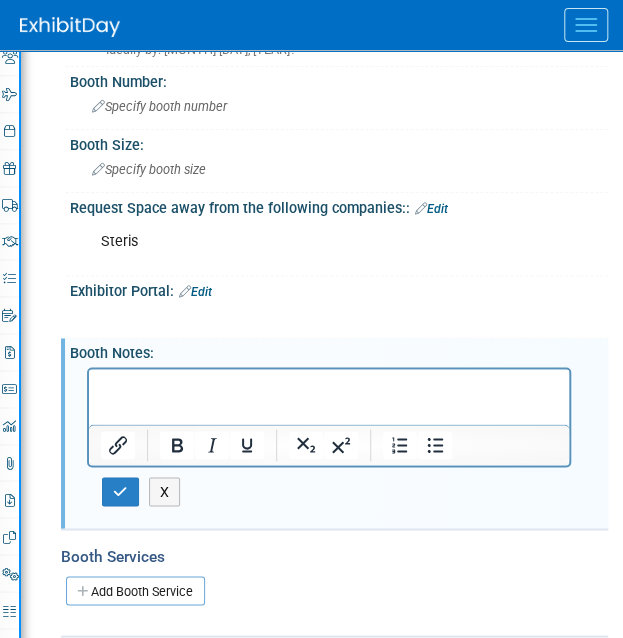 scroll, scrollTop: 0, scrollLeft: 0, axis: both 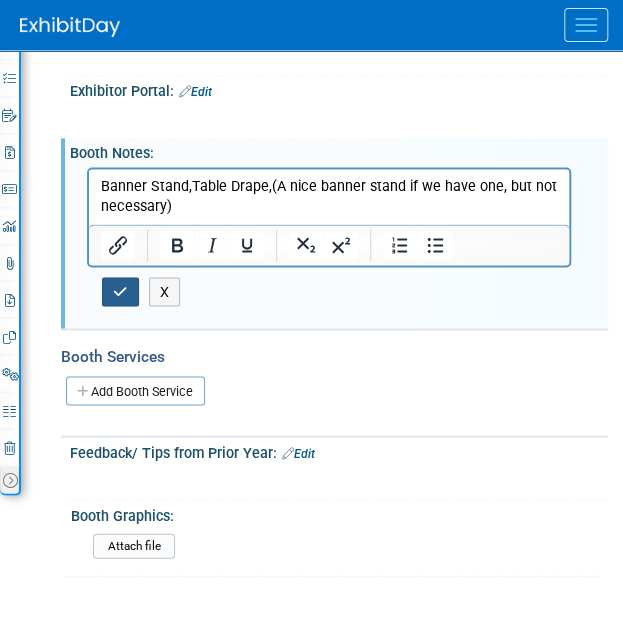 click at bounding box center [120, 291] 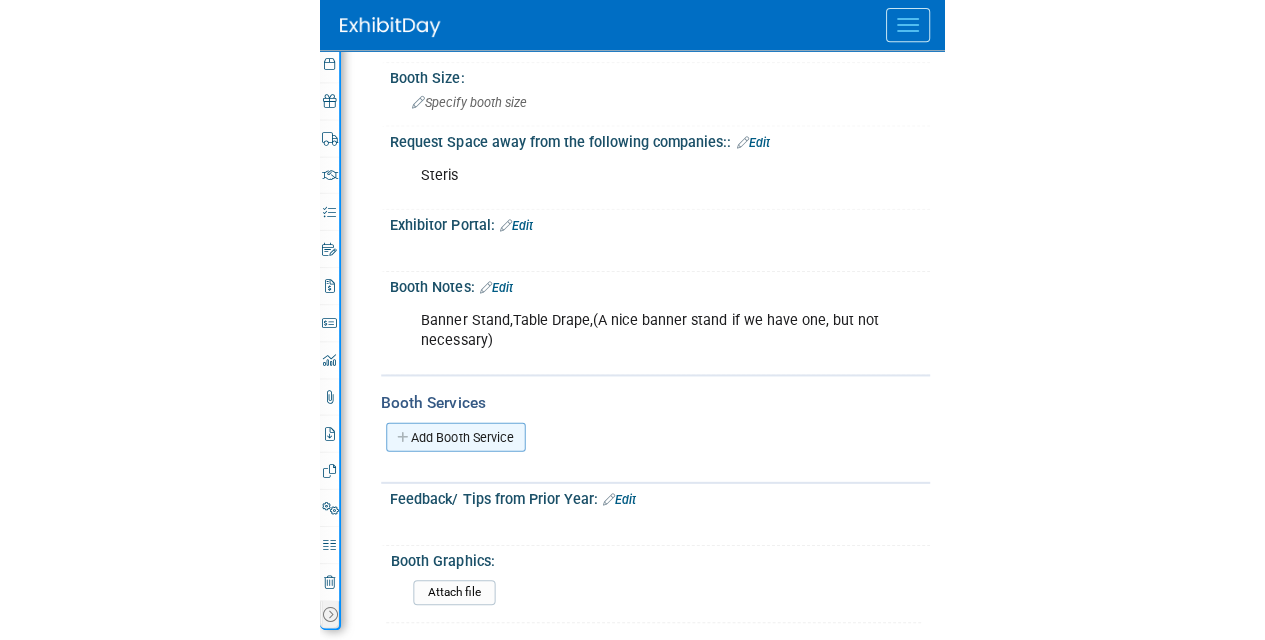 scroll, scrollTop: 300, scrollLeft: 0, axis: vertical 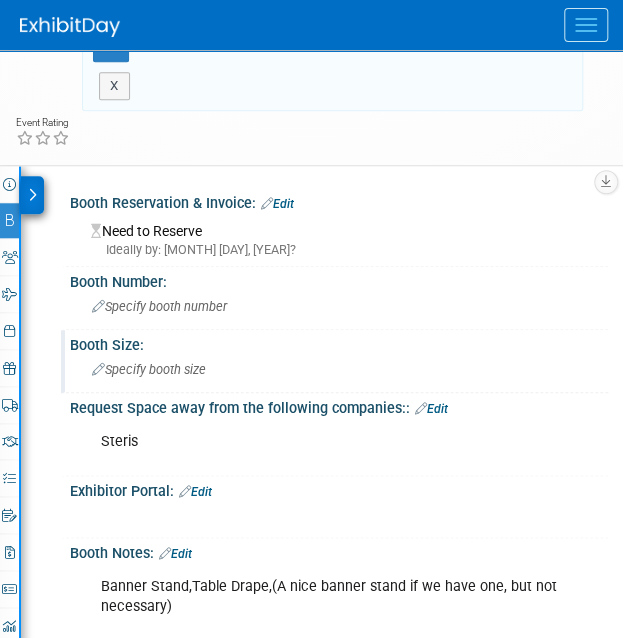 click on "Specify booth size" at bounding box center (149, 369) 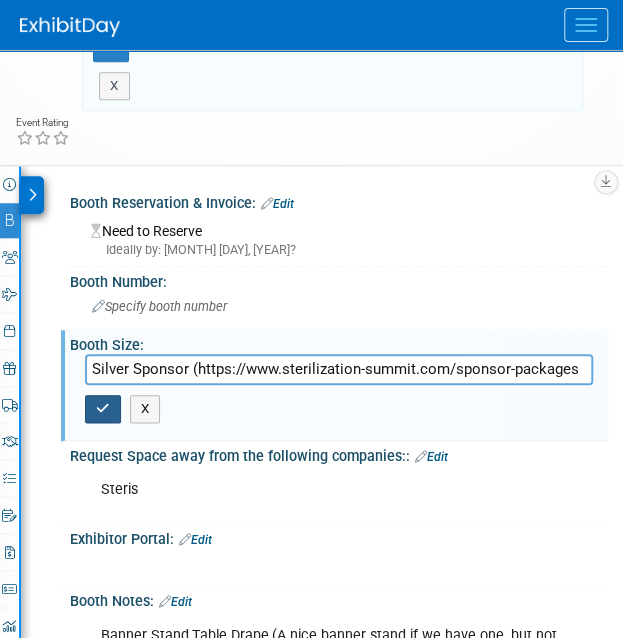 type on "Silver Sponsor (https://www.sterilization-summit.com/sponsor-packages" 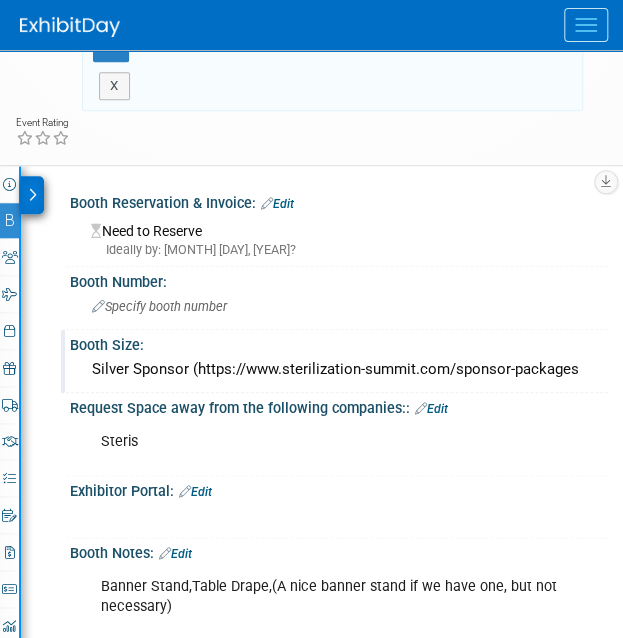 click at bounding box center (586, 25) 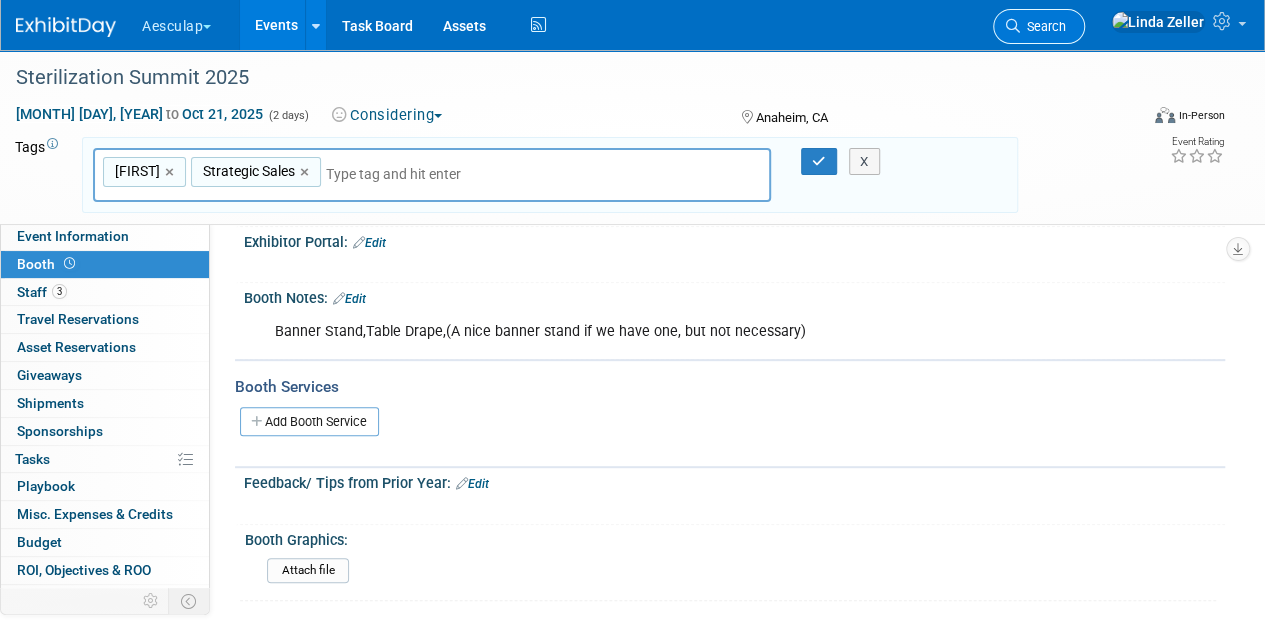 click on "Search" at bounding box center [1043, 26] 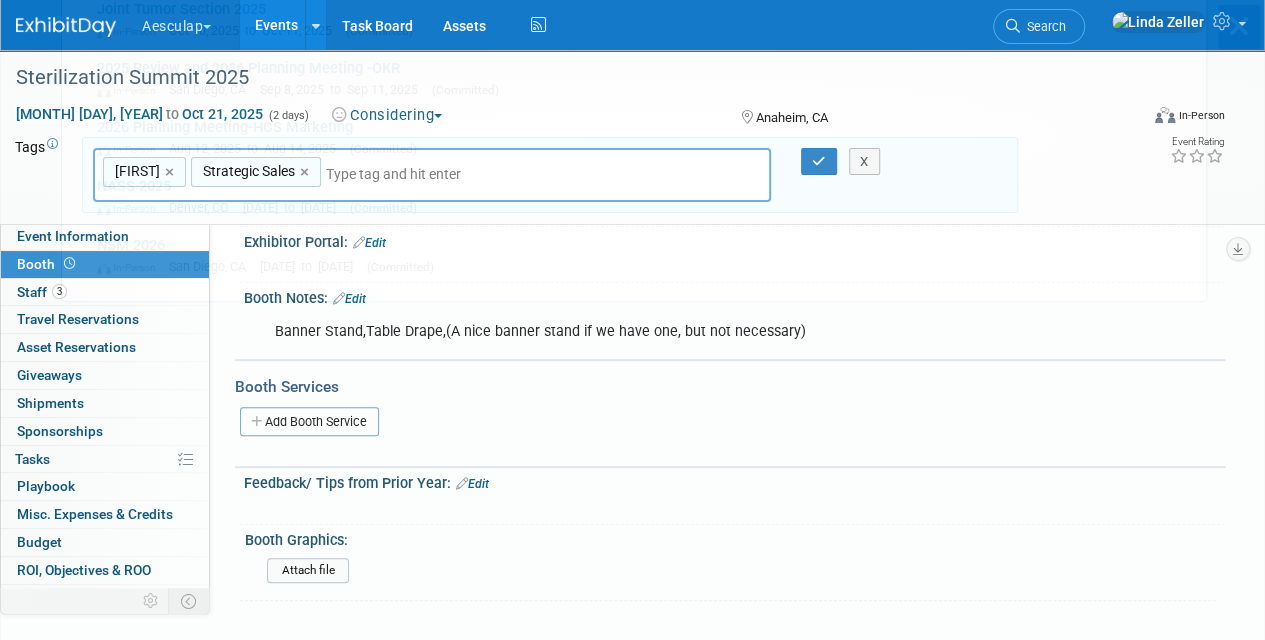 scroll, scrollTop: 0, scrollLeft: 0, axis: both 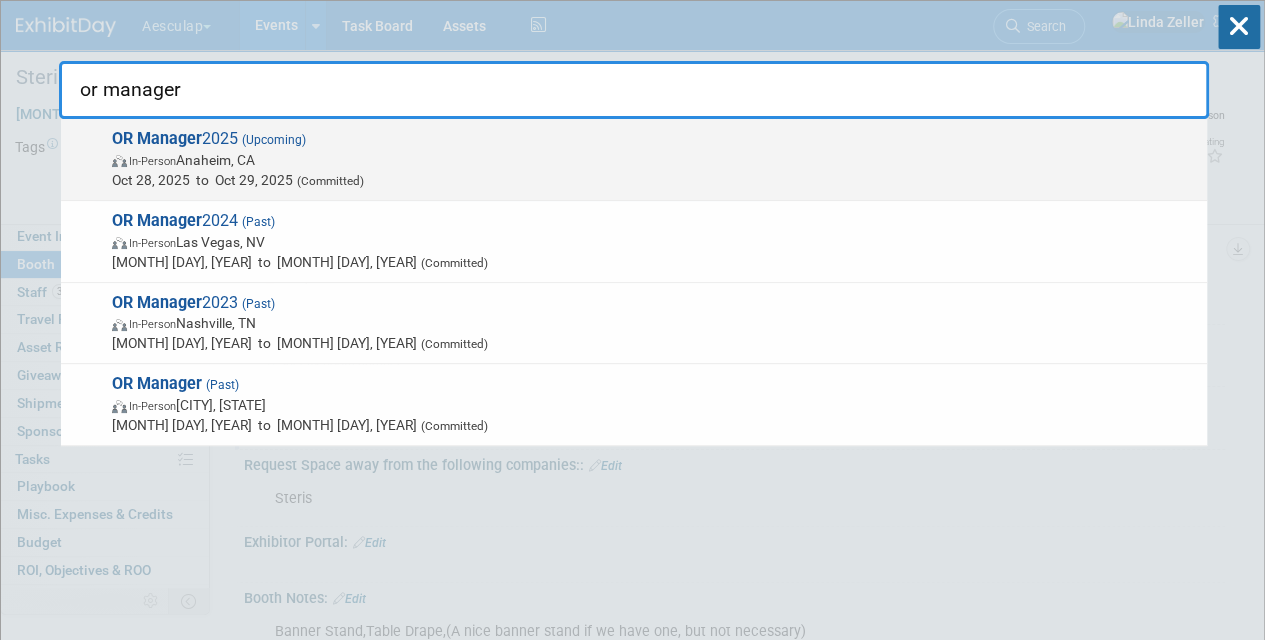 type on "or manager" 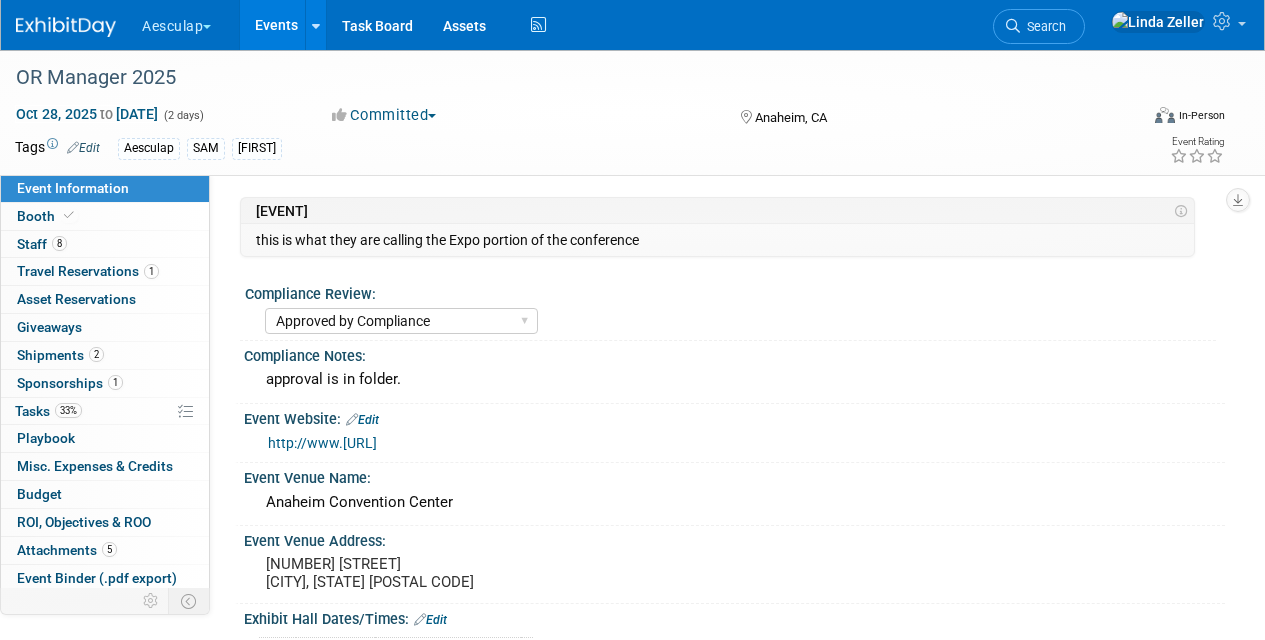 select on "Approved by Compliance" 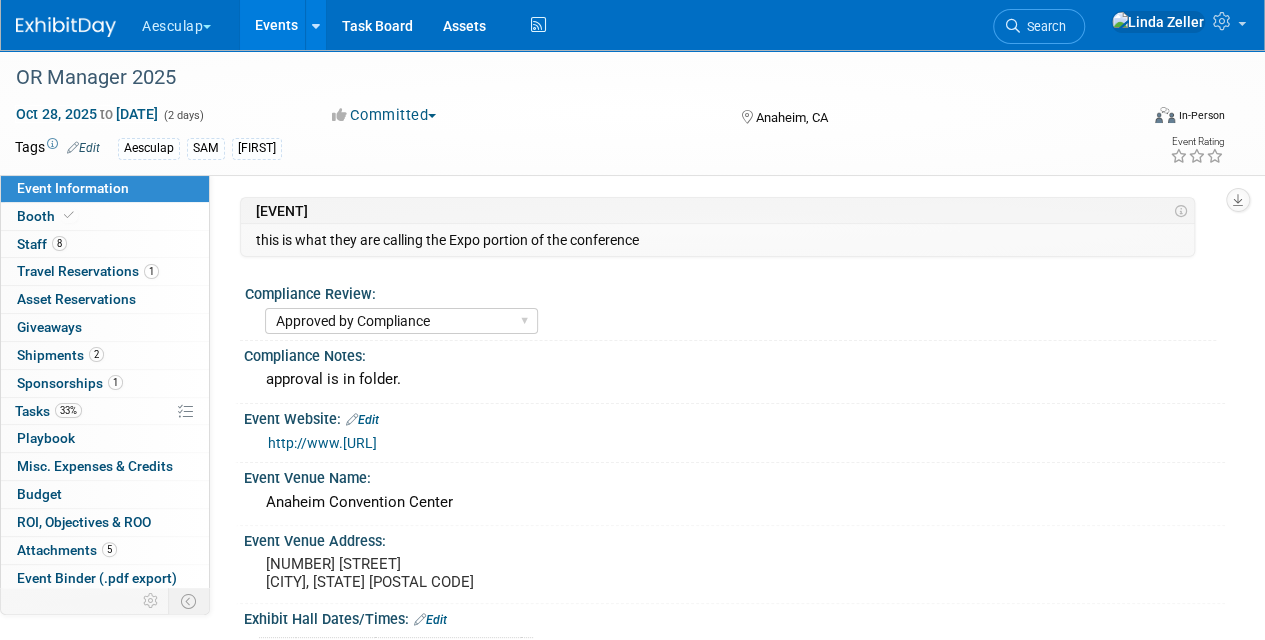 scroll, scrollTop: 0, scrollLeft: 0, axis: both 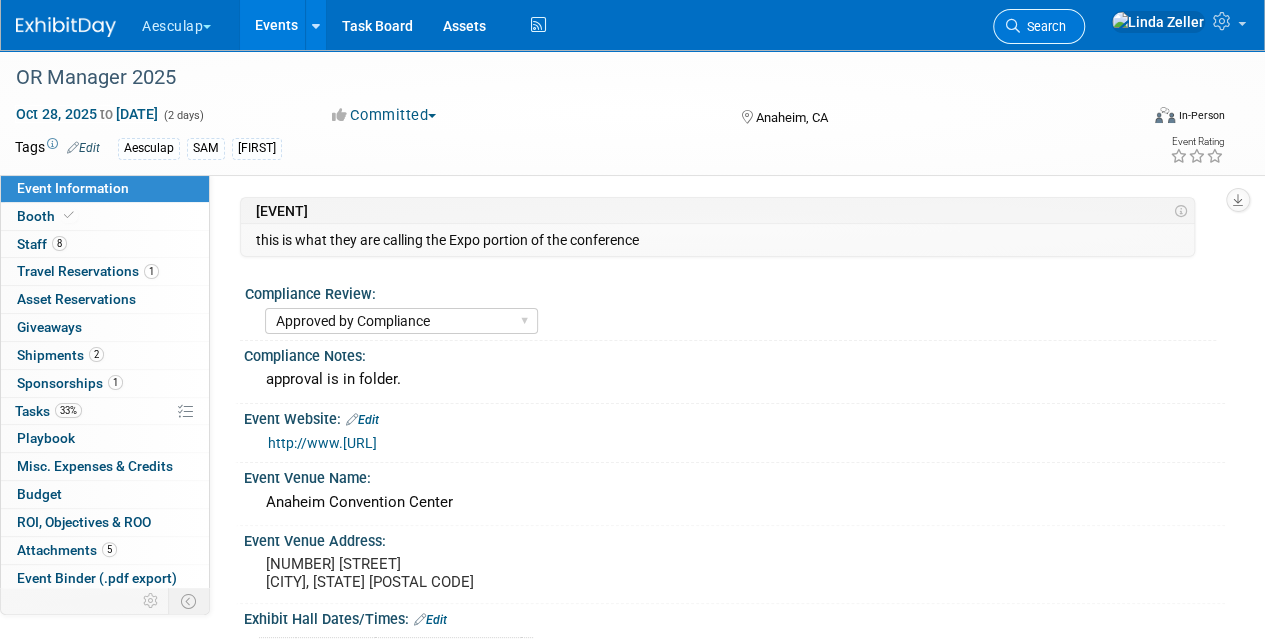 click on "Search" at bounding box center [1043, 26] 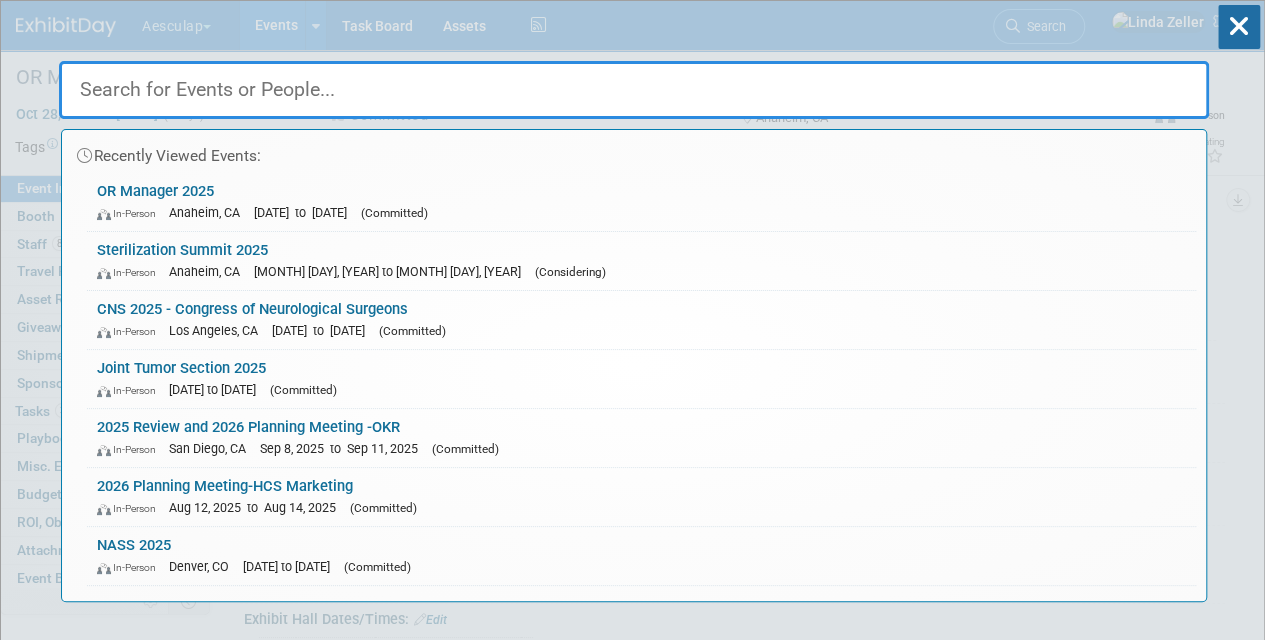 click at bounding box center (634, 90) 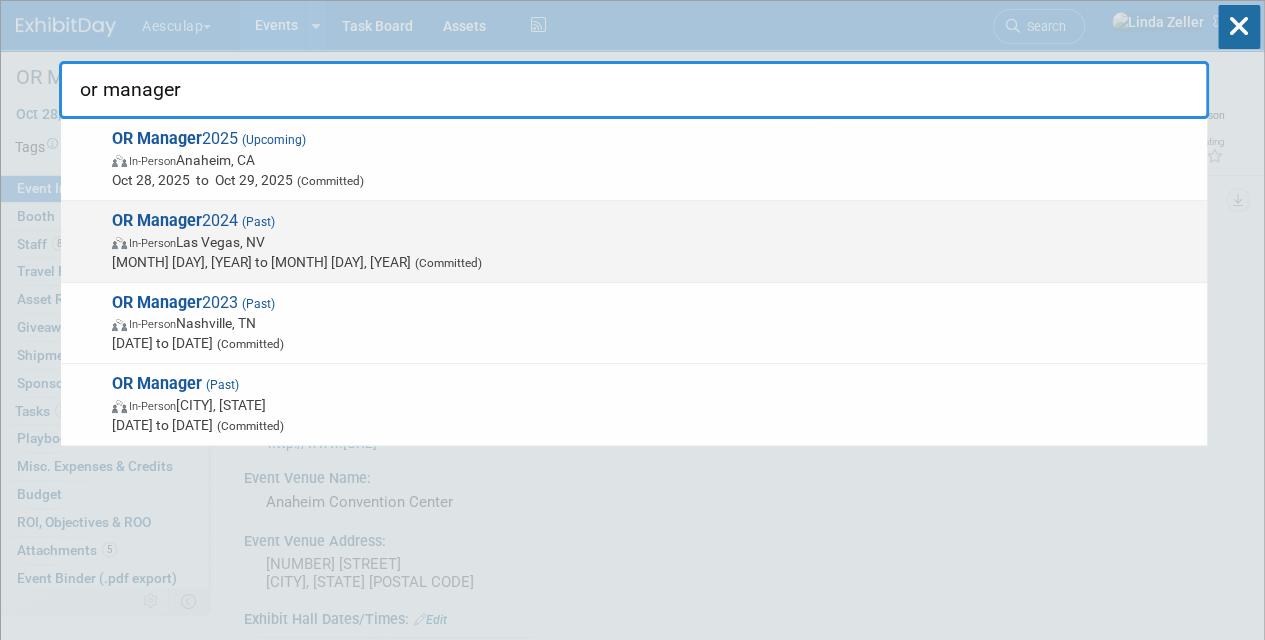 type on "or manager" 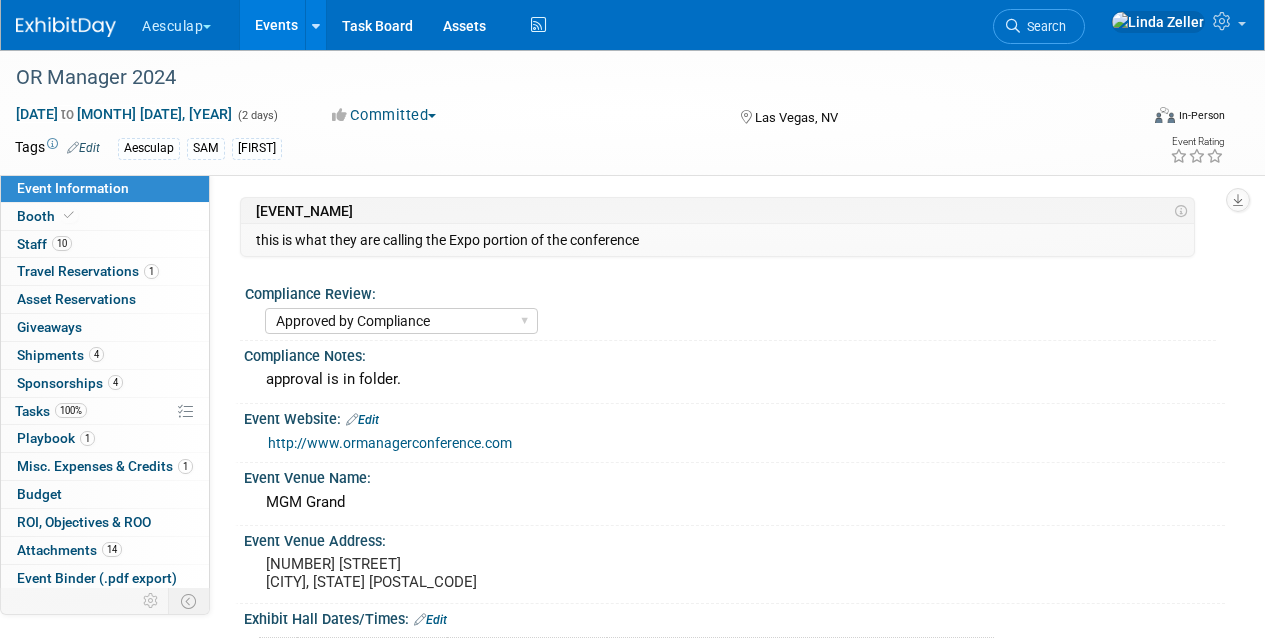 select on "Approved by Compliance" 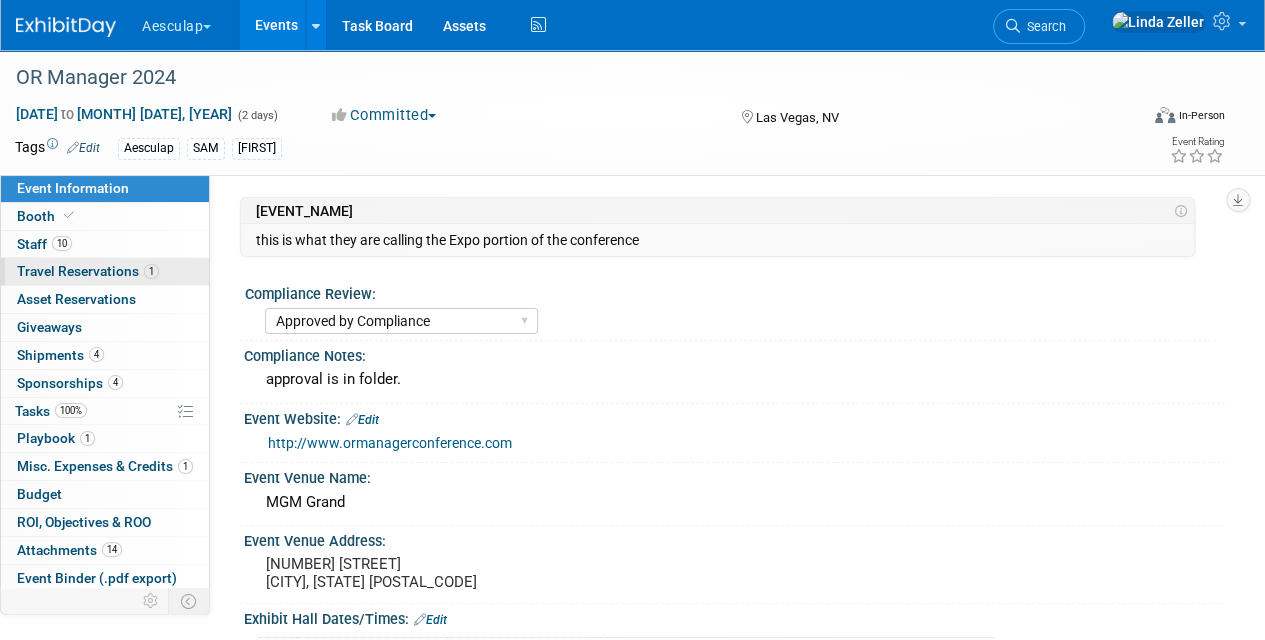 scroll, scrollTop: 0, scrollLeft: 0, axis: both 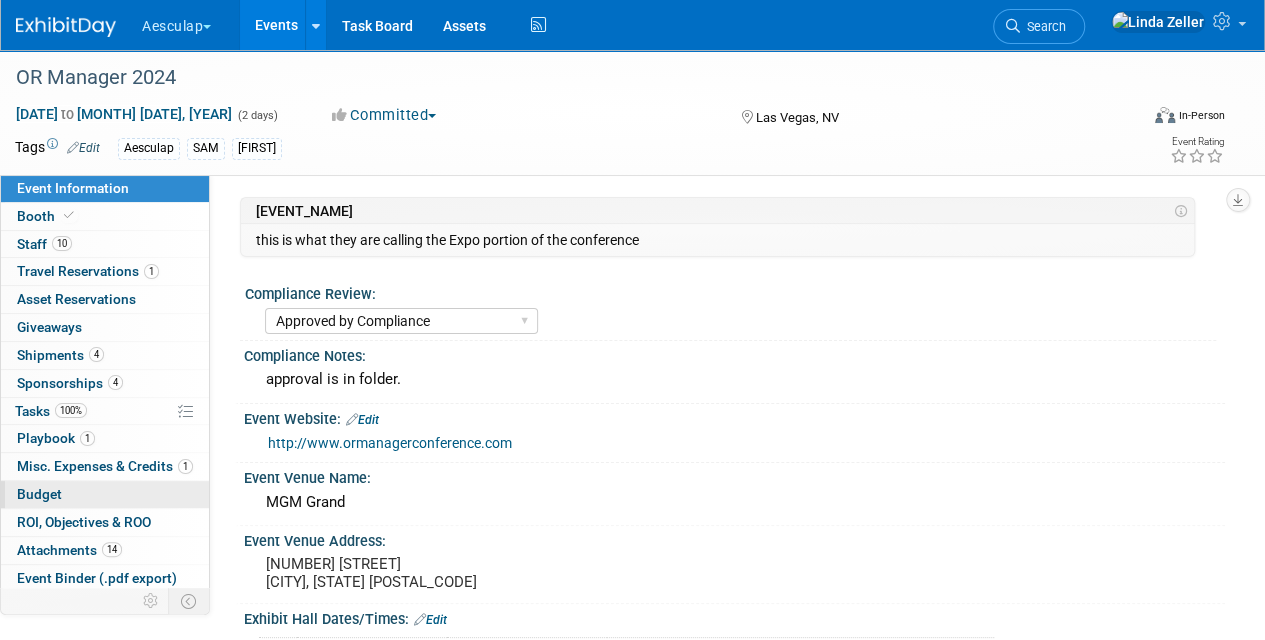 click on "Budget" at bounding box center (39, 494) 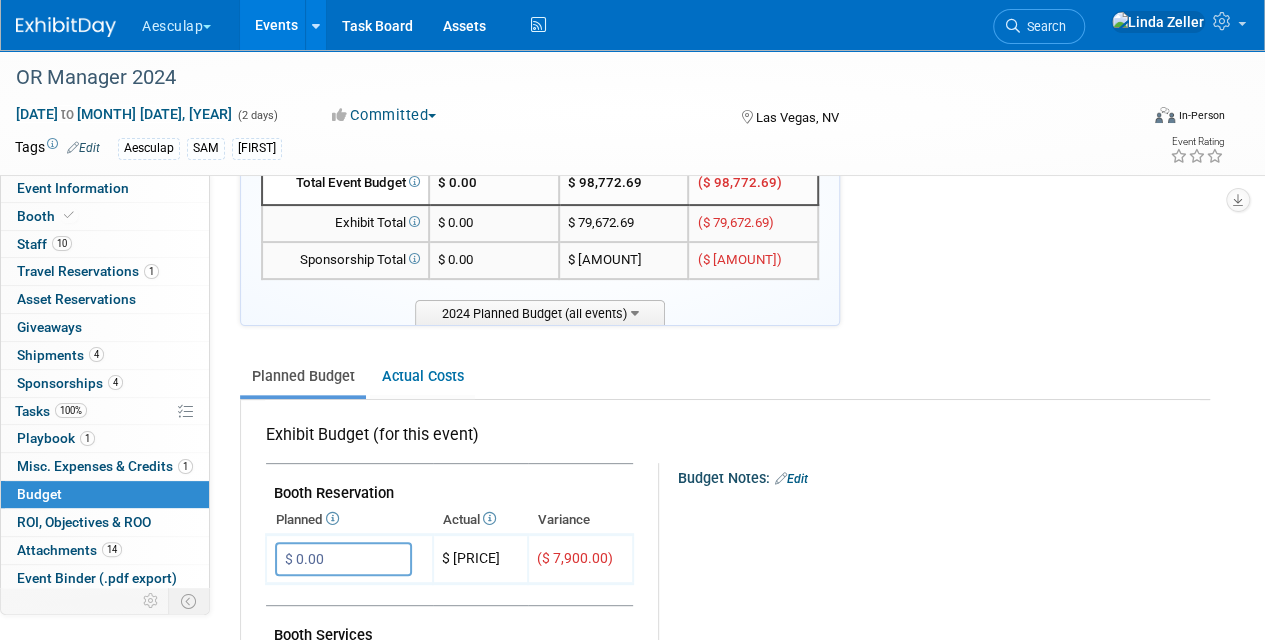 scroll, scrollTop: 0, scrollLeft: 0, axis: both 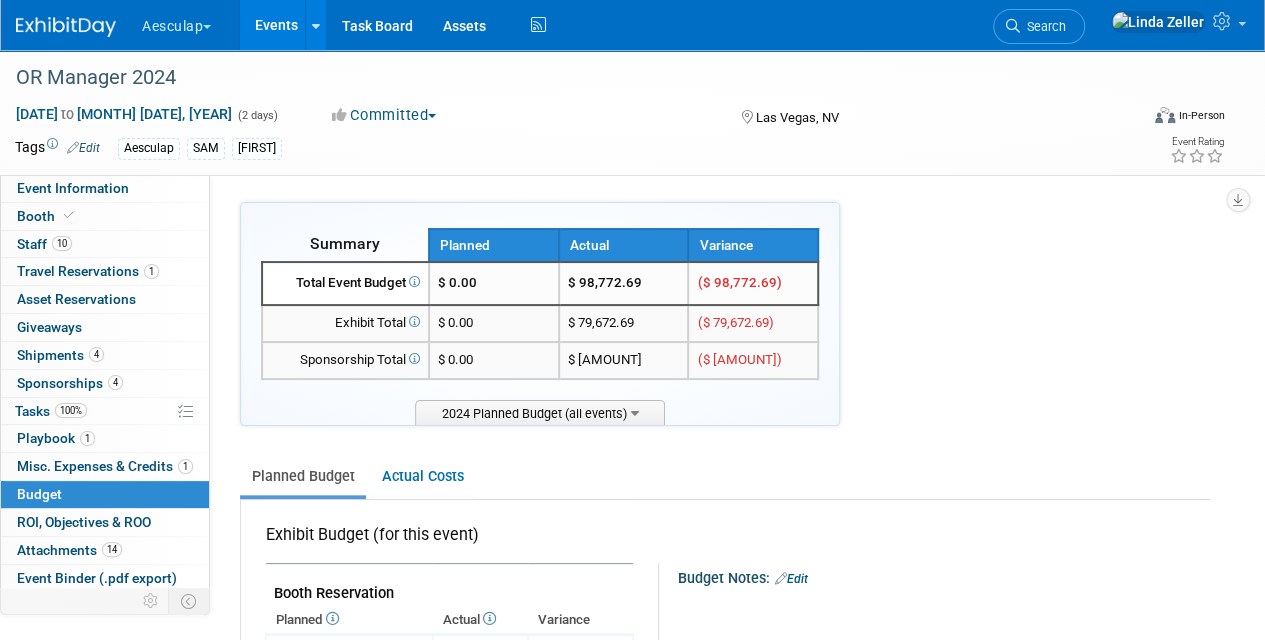 drag, startPoint x: 640, startPoint y: 284, endPoint x: 582, endPoint y: 282, distance: 58.034473 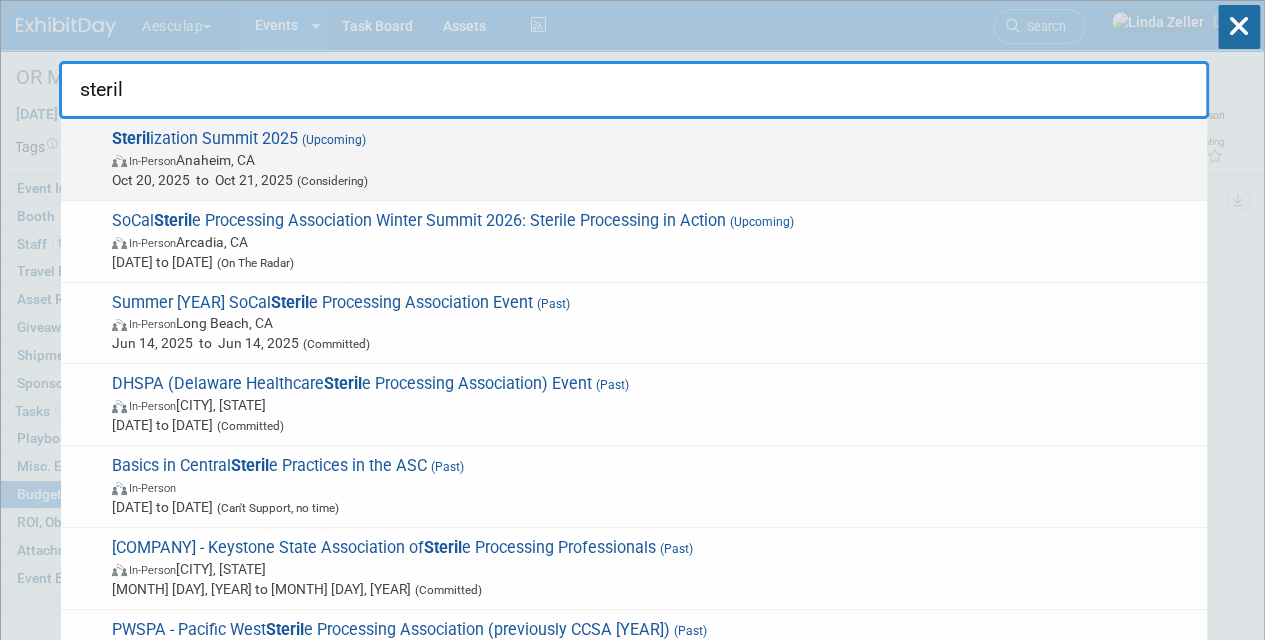 type on "steril" 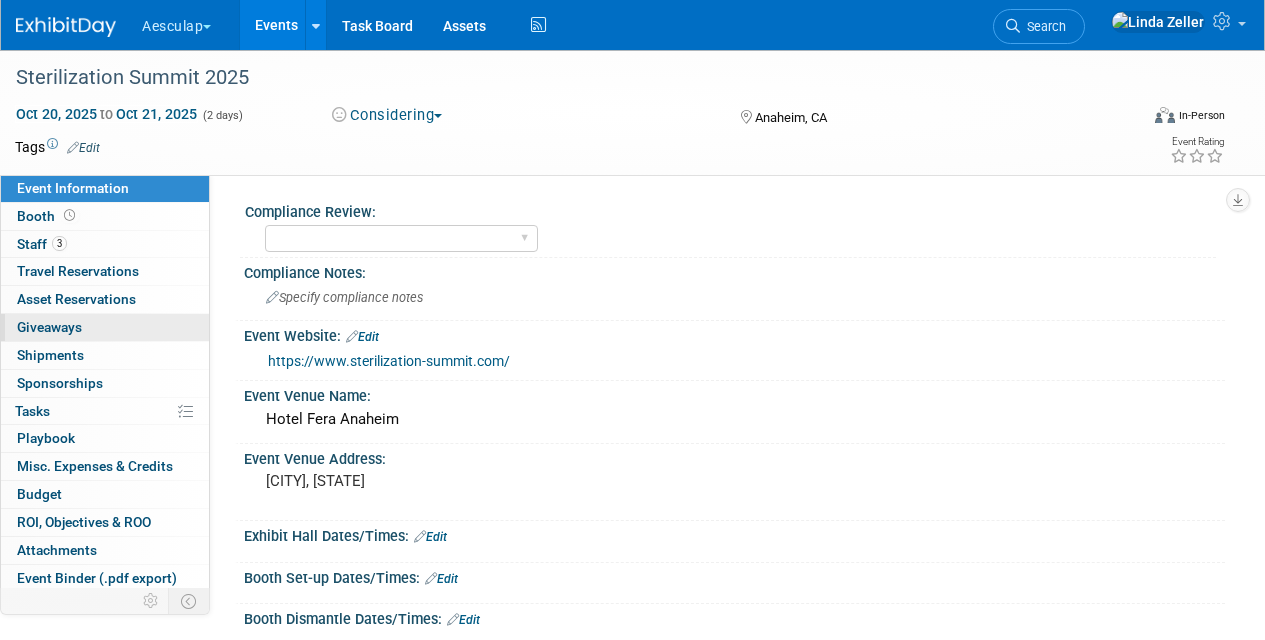 scroll, scrollTop: 0, scrollLeft: 0, axis: both 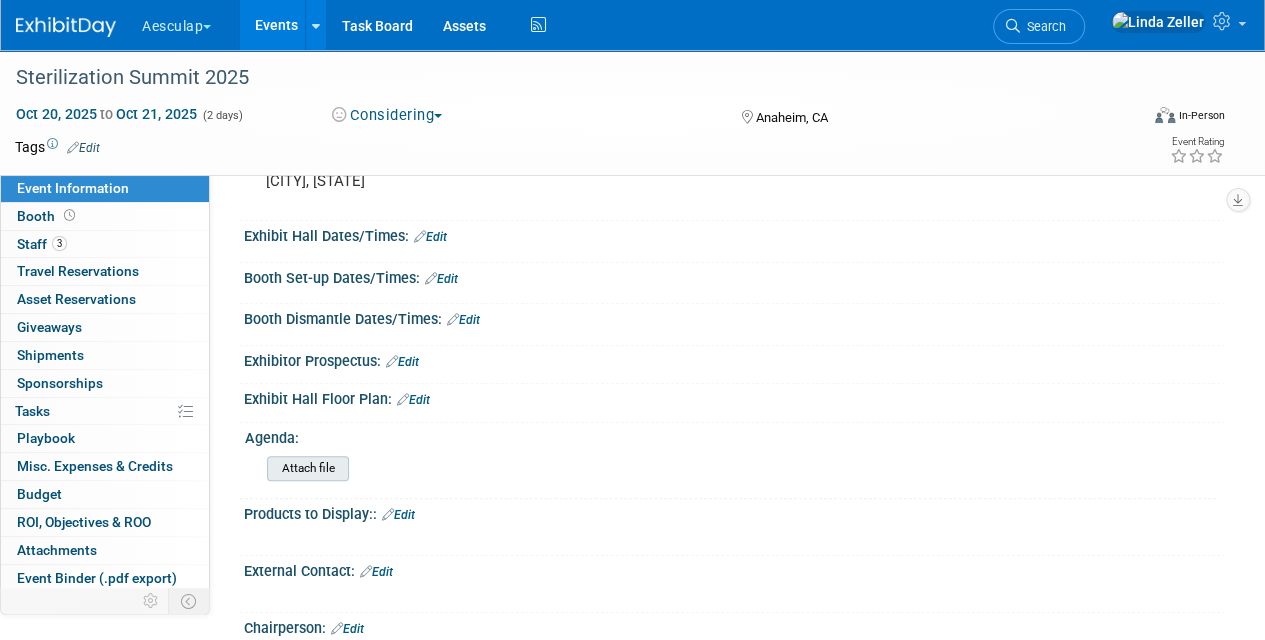 click at bounding box center [212, 468] 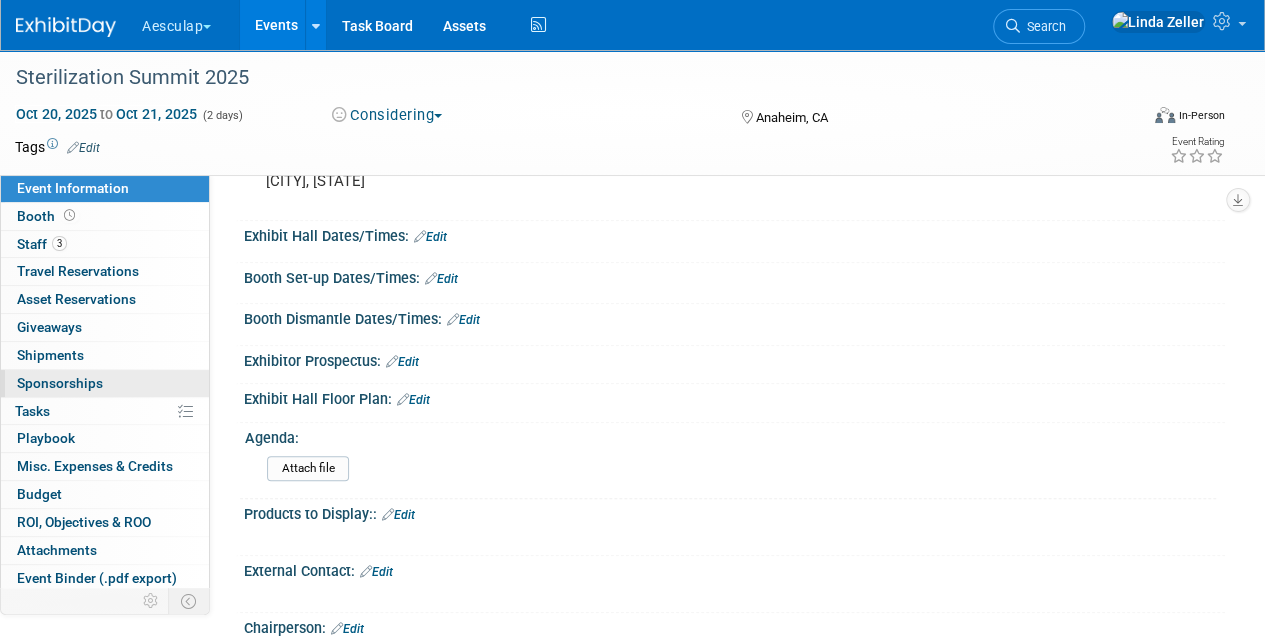 click on "0
Sponsorships 0" at bounding box center (105, 383) 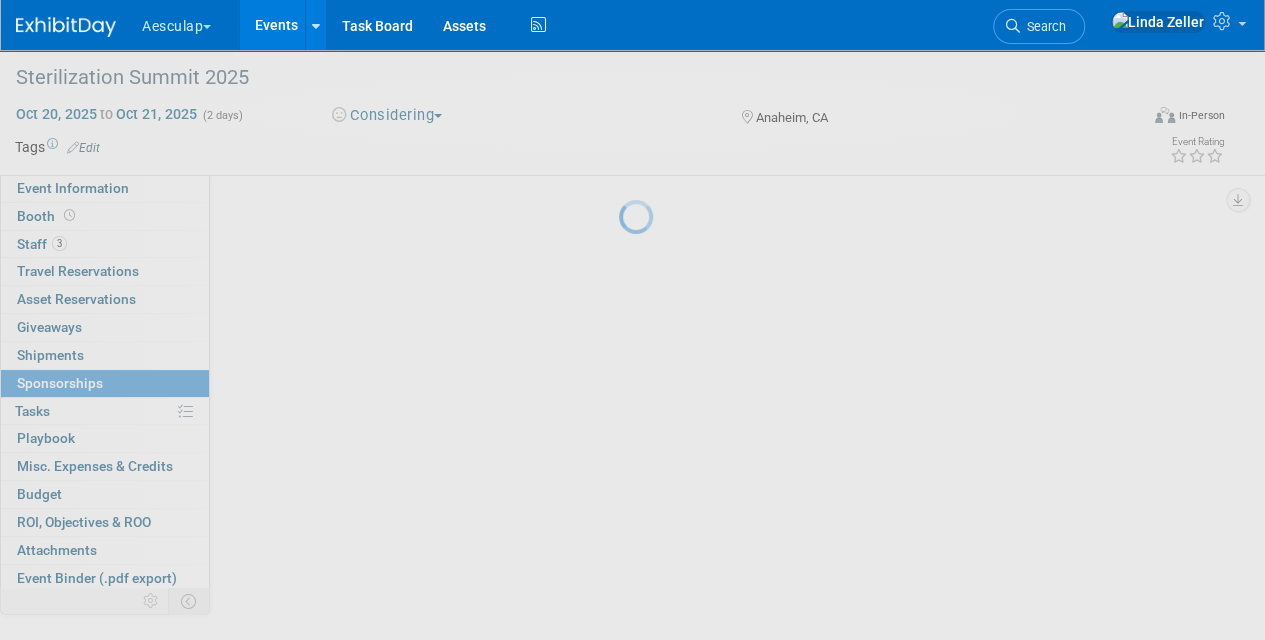 scroll, scrollTop: 0, scrollLeft: 0, axis: both 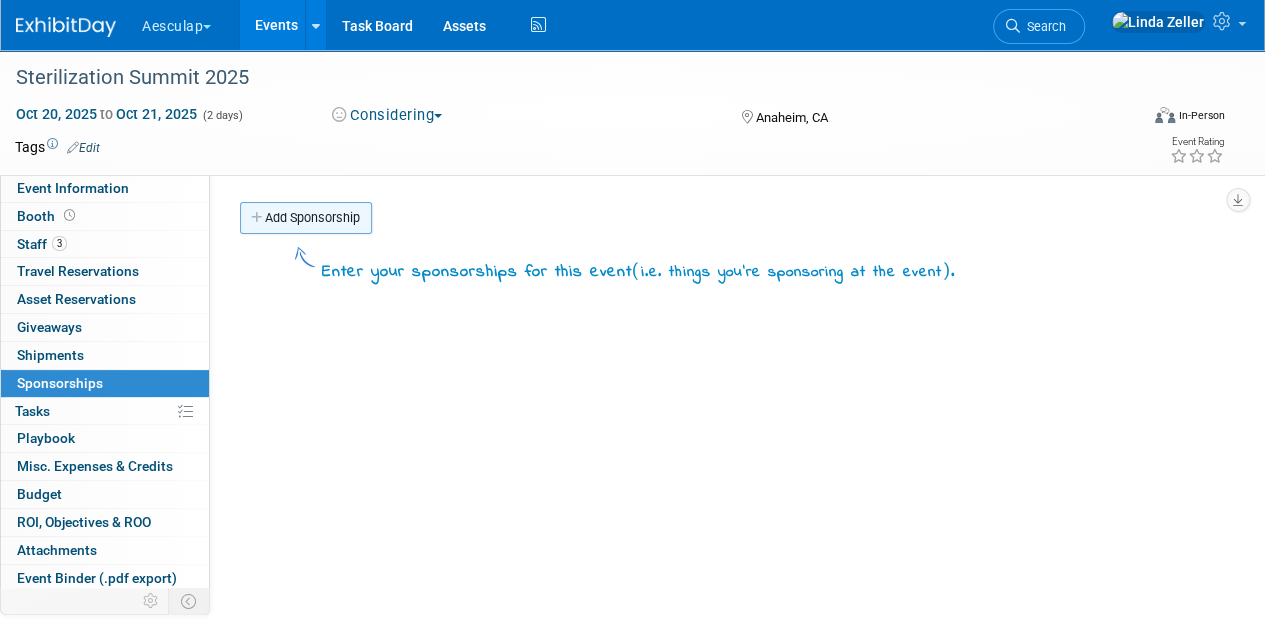 click on "Add Sponsorship" at bounding box center [306, 218] 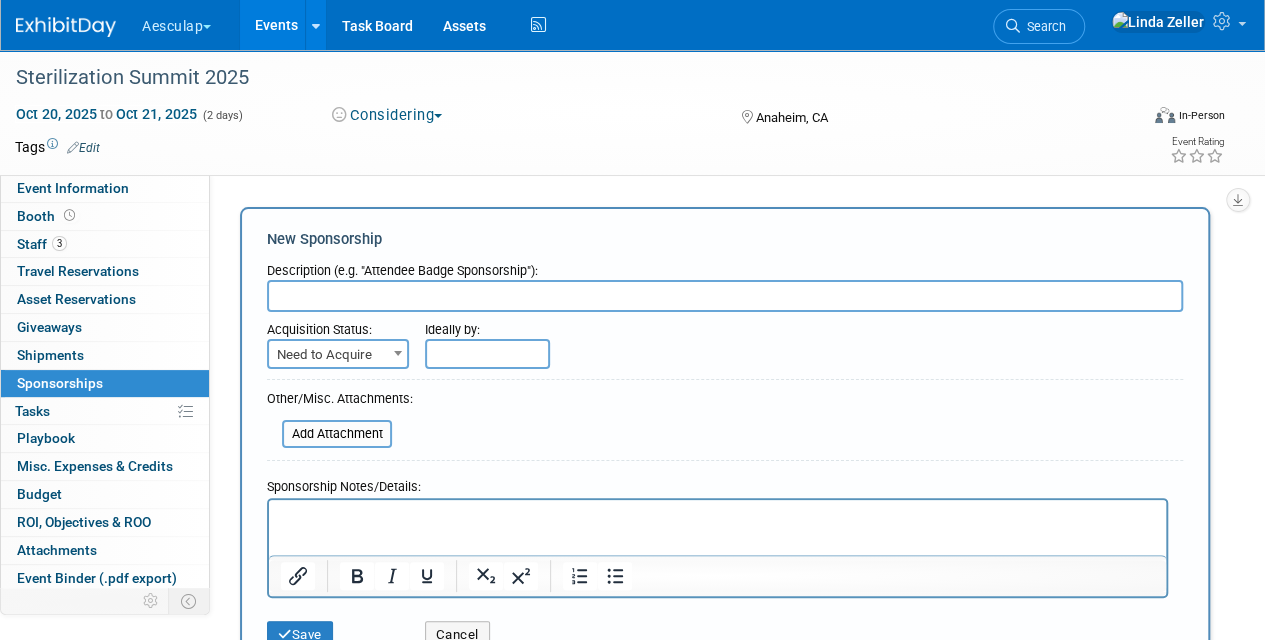scroll, scrollTop: 0, scrollLeft: 0, axis: both 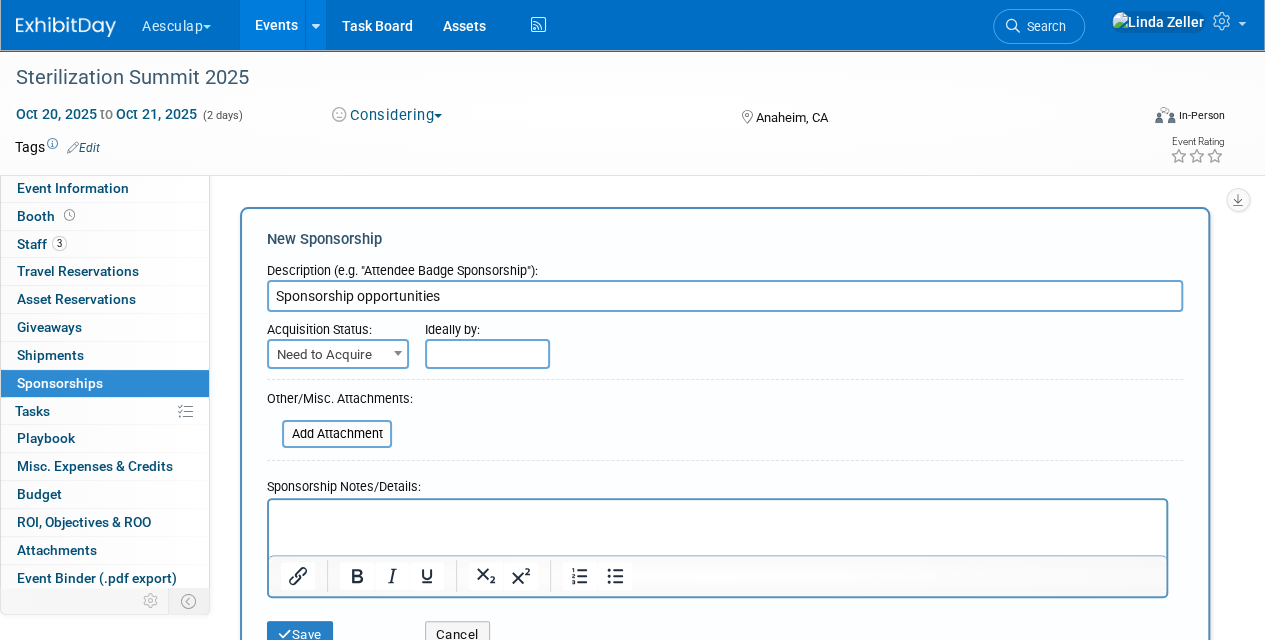 type on "Sponsorship opportunities" 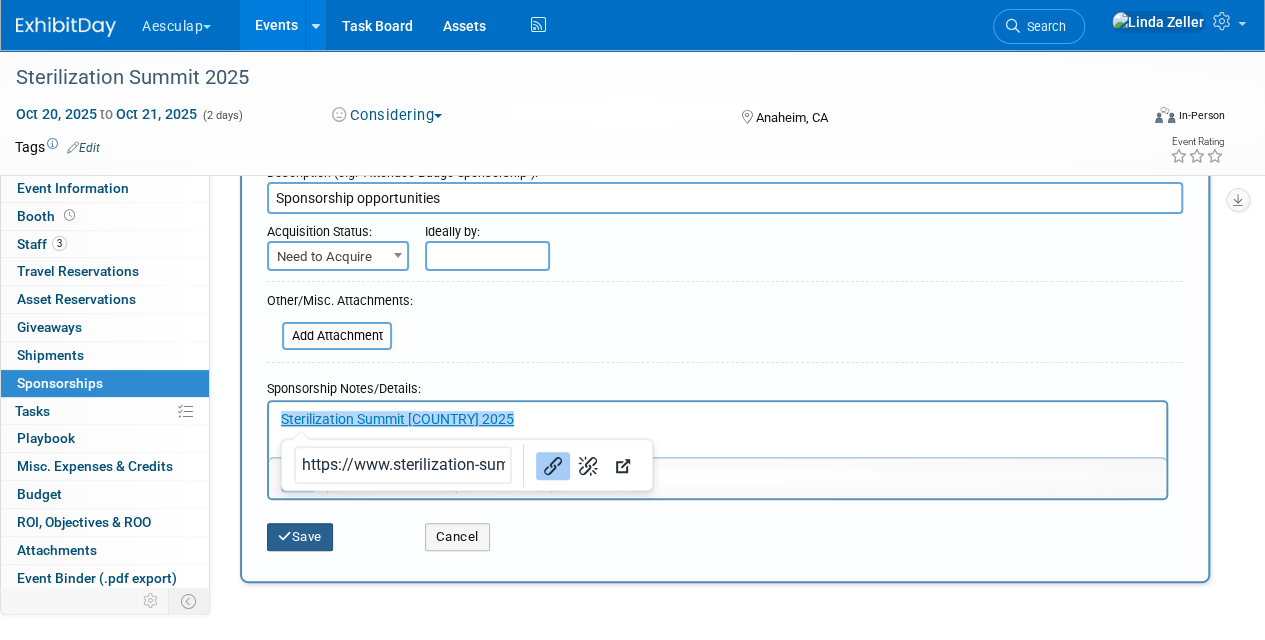 scroll, scrollTop: 200, scrollLeft: 0, axis: vertical 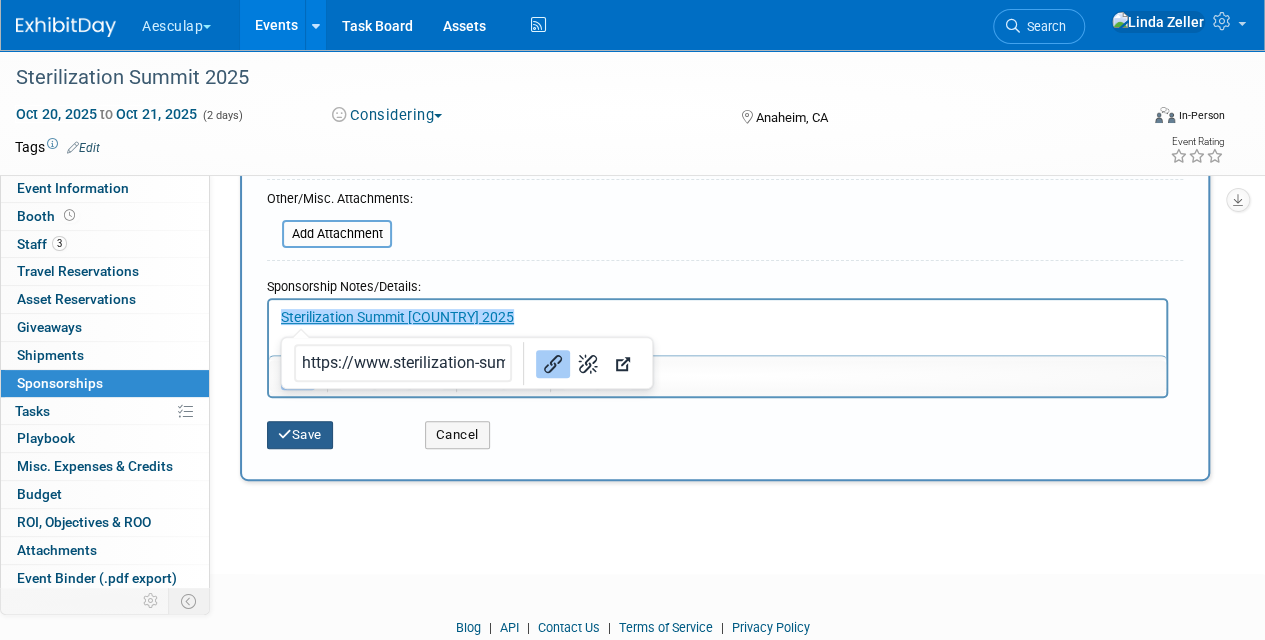 click on "Save" at bounding box center (300, 435) 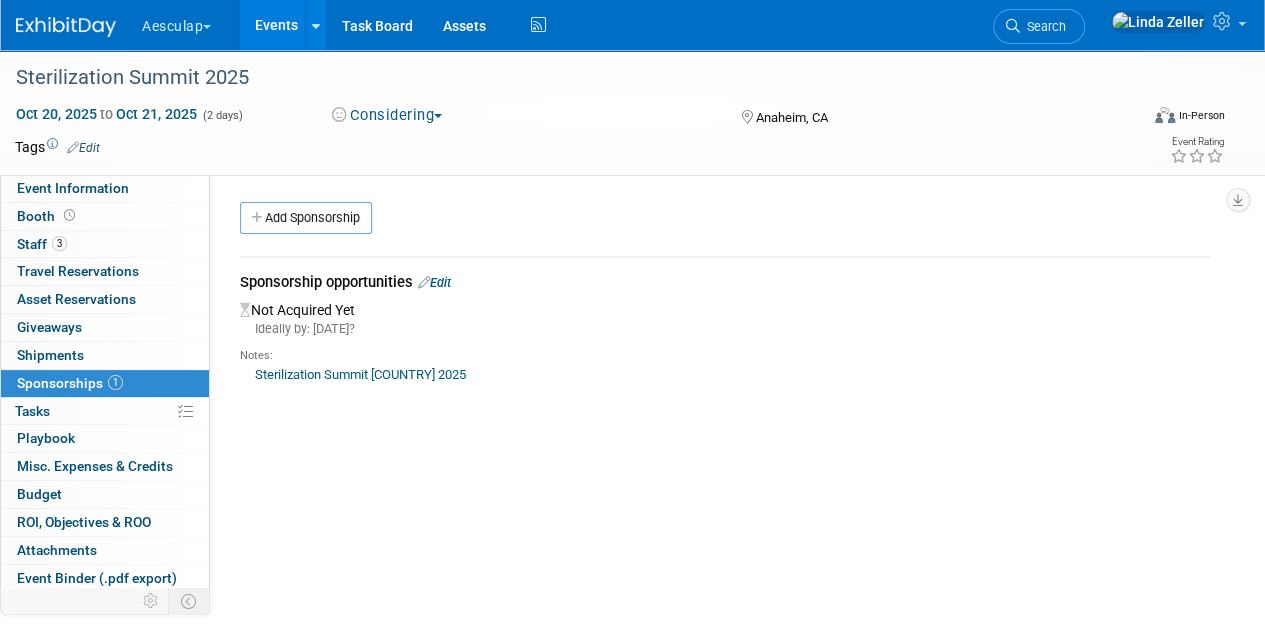scroll, scrollTop: 0, scrollLeft: 0, axis: both 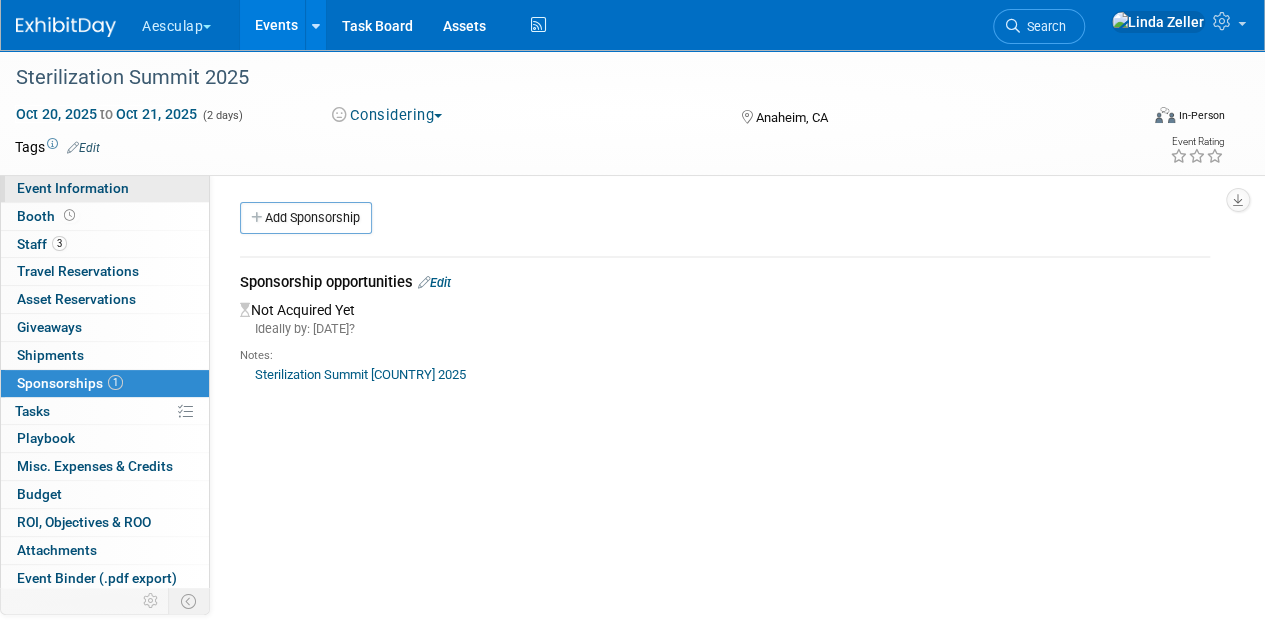 click on "Event Information" at bounding box center [73, 188] 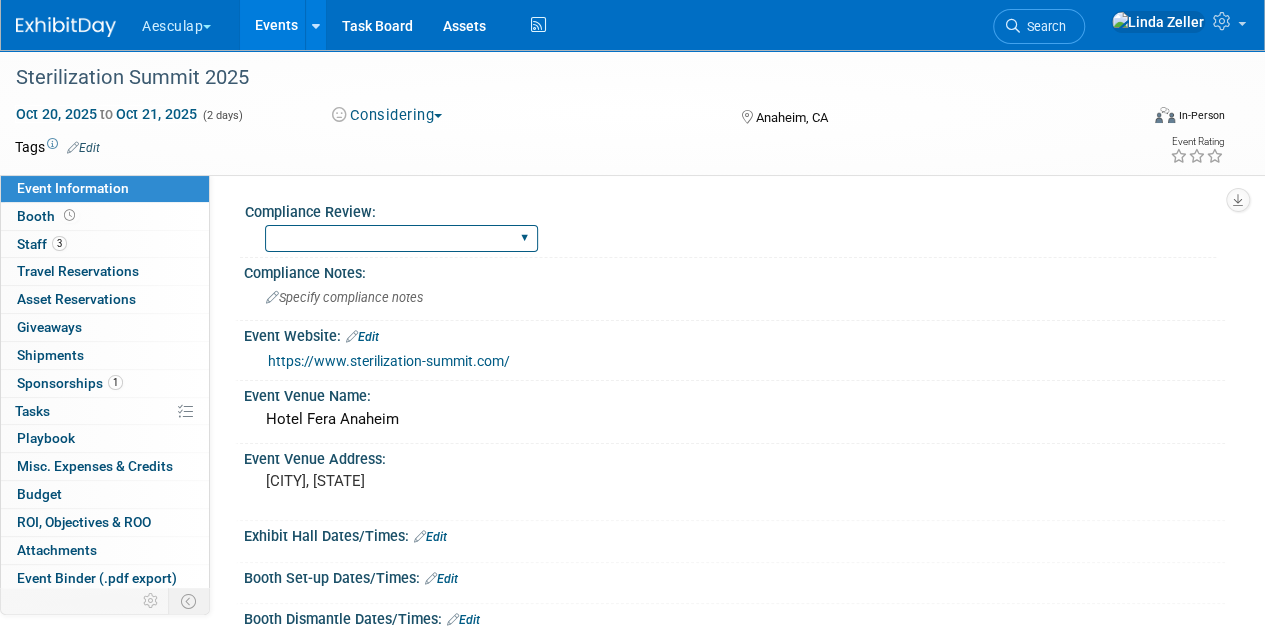 click on "Needs to be submitted to Compliance
In Review with Compliance
Approved by Compliance
Denied by Compliance
Blanket Approval w/ no changes
No Approval Needed" at bounding box center [401, 238] 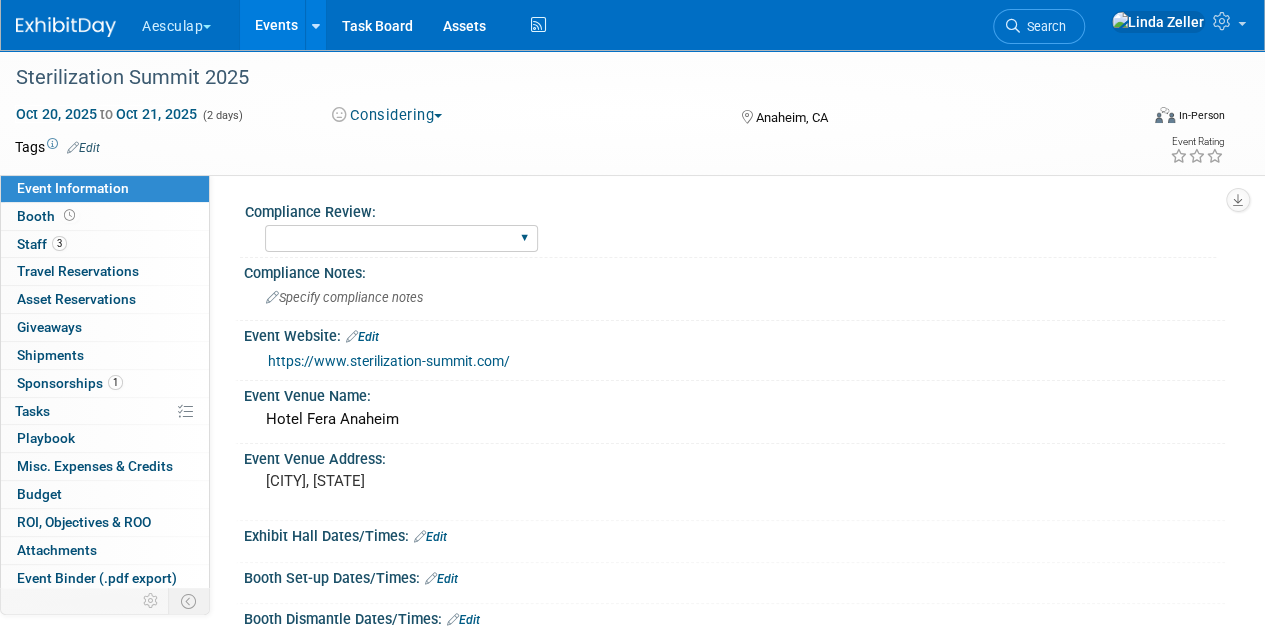 select on "In Review with Compliance" 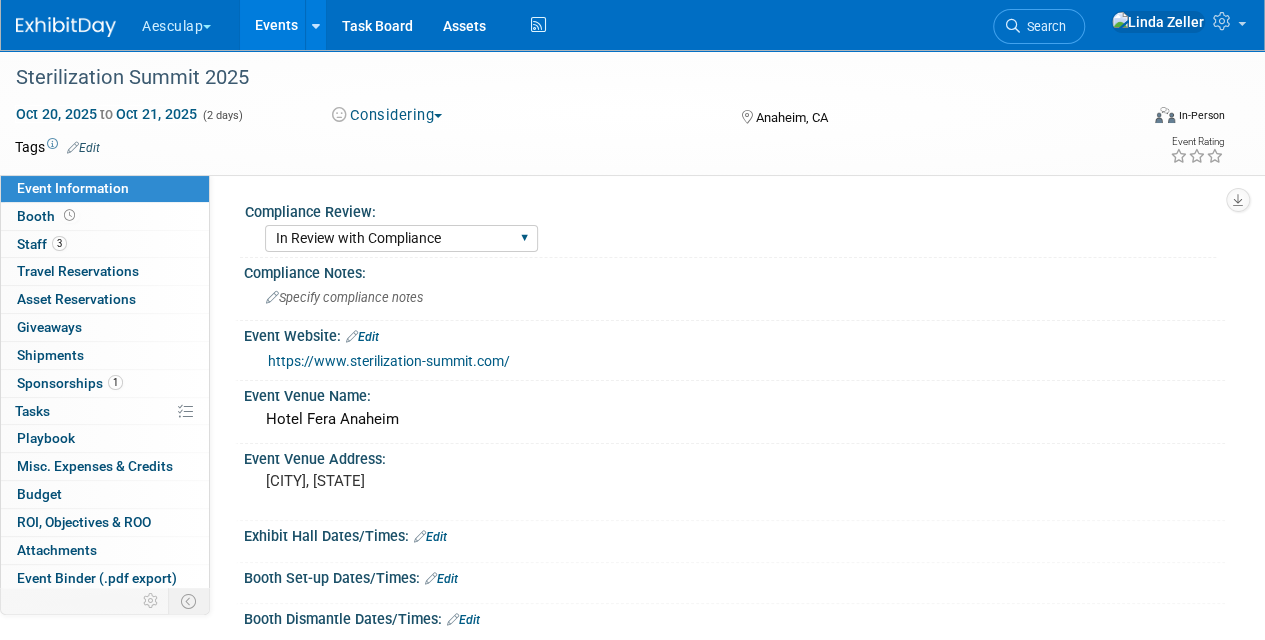 click on "Needs to be submitted to Compliance
In Review with Compliance
Approved by Compliance
Denied by Compliance
Blanket Approval w/ no changes
No Approval Needed" at bounding box center (401, 238) 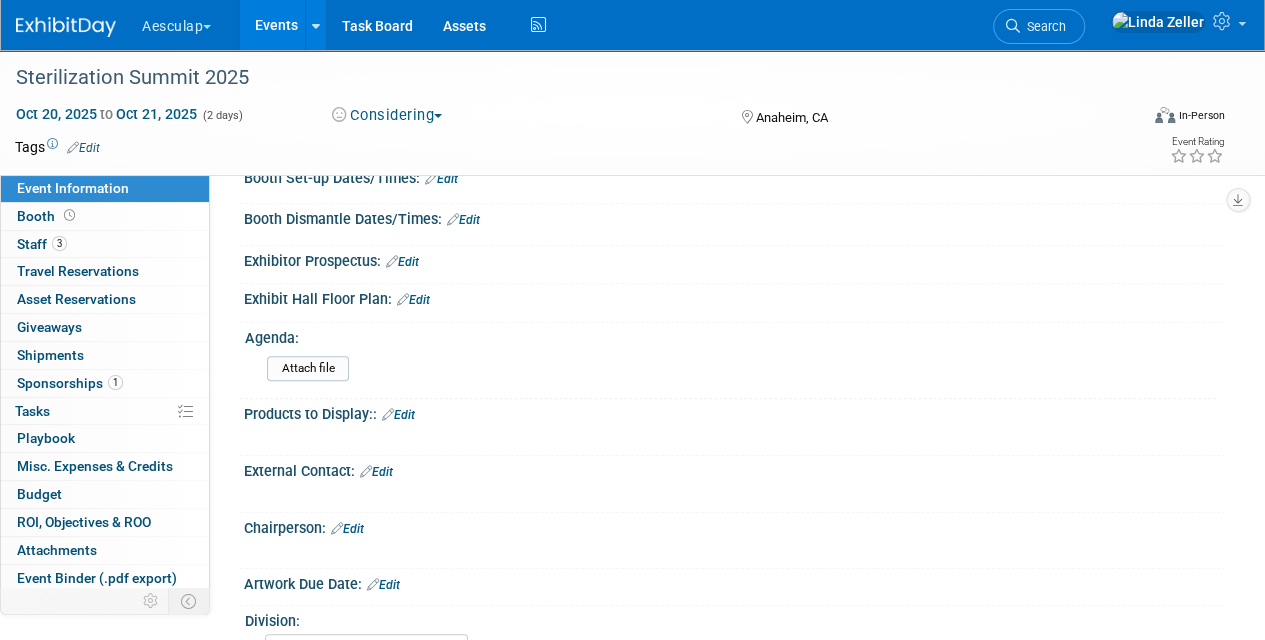 scroll, scrollTop: 500, scrollLeft: 0, axis: vertical 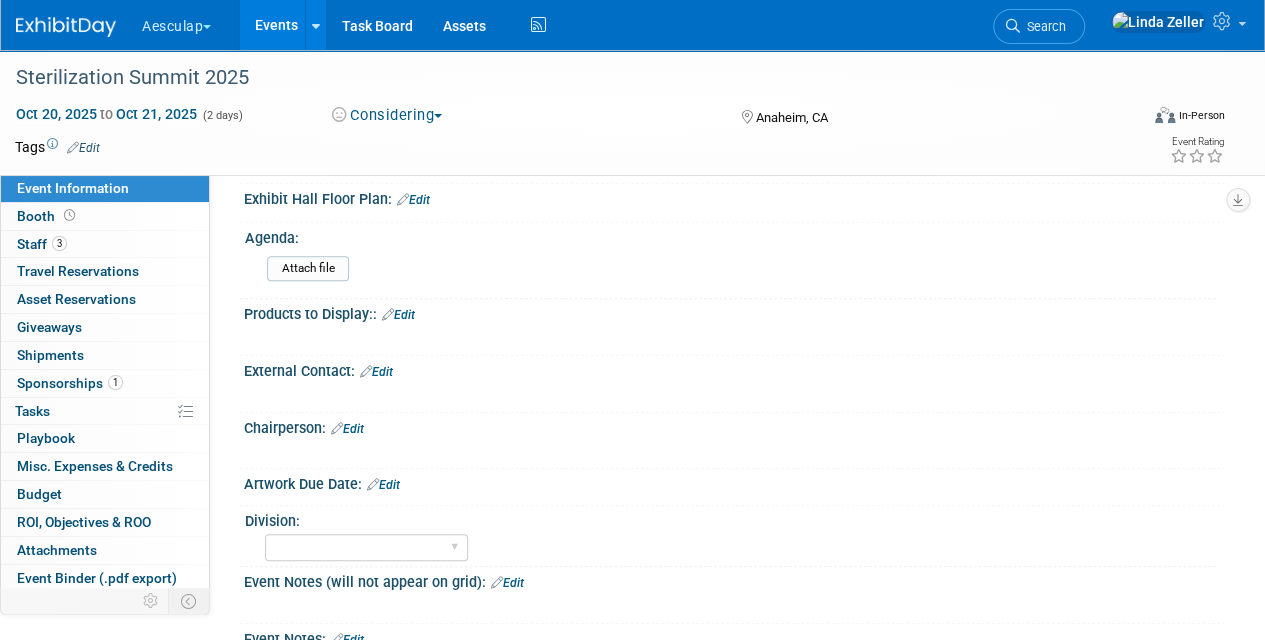 click on "Edit" at bounding box center (347, 429) 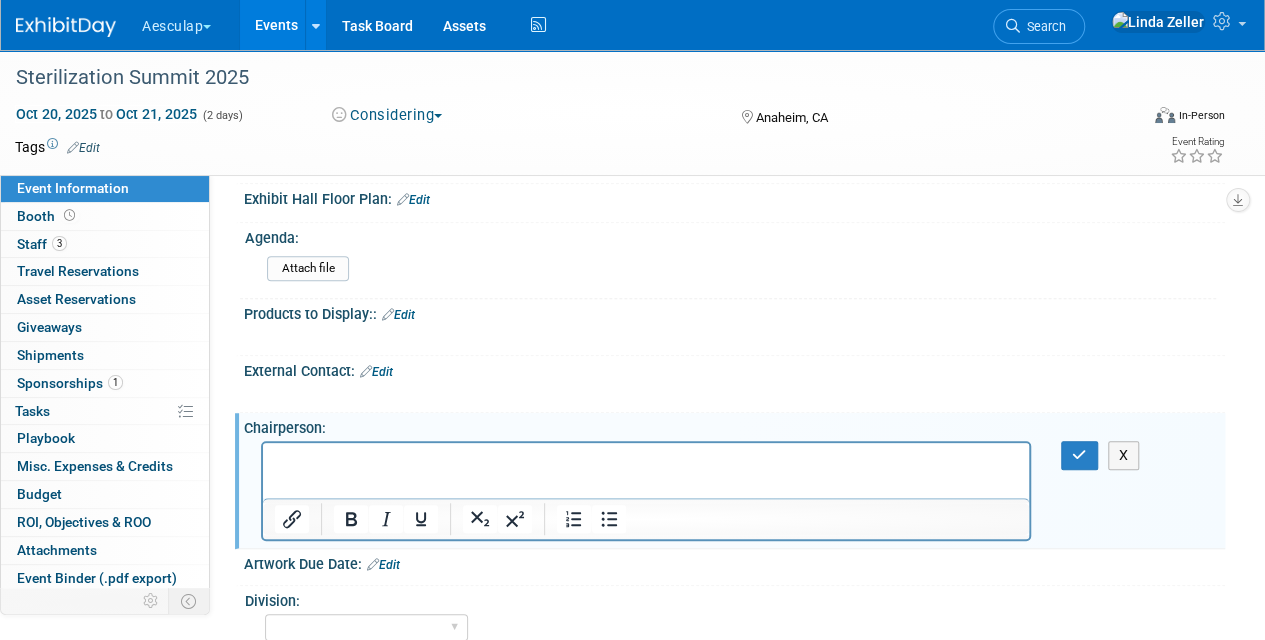 scroll, scrollTop: 0, scrollLeft: 0, axis: both 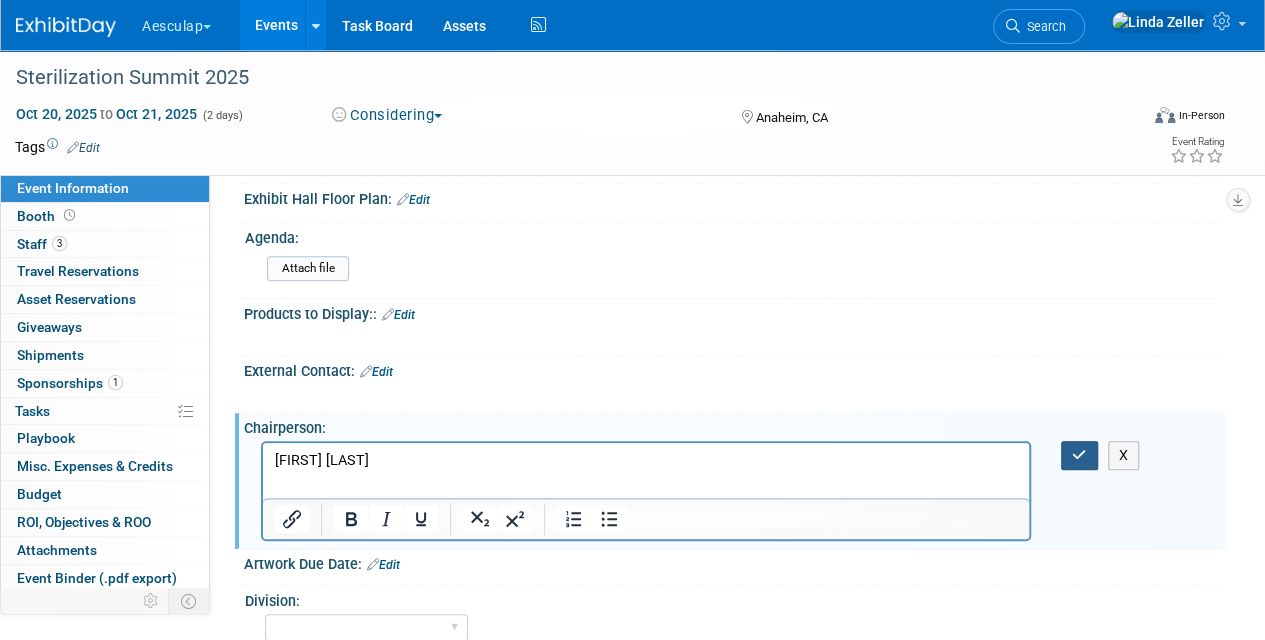 click at bounding box center [1079, 455] 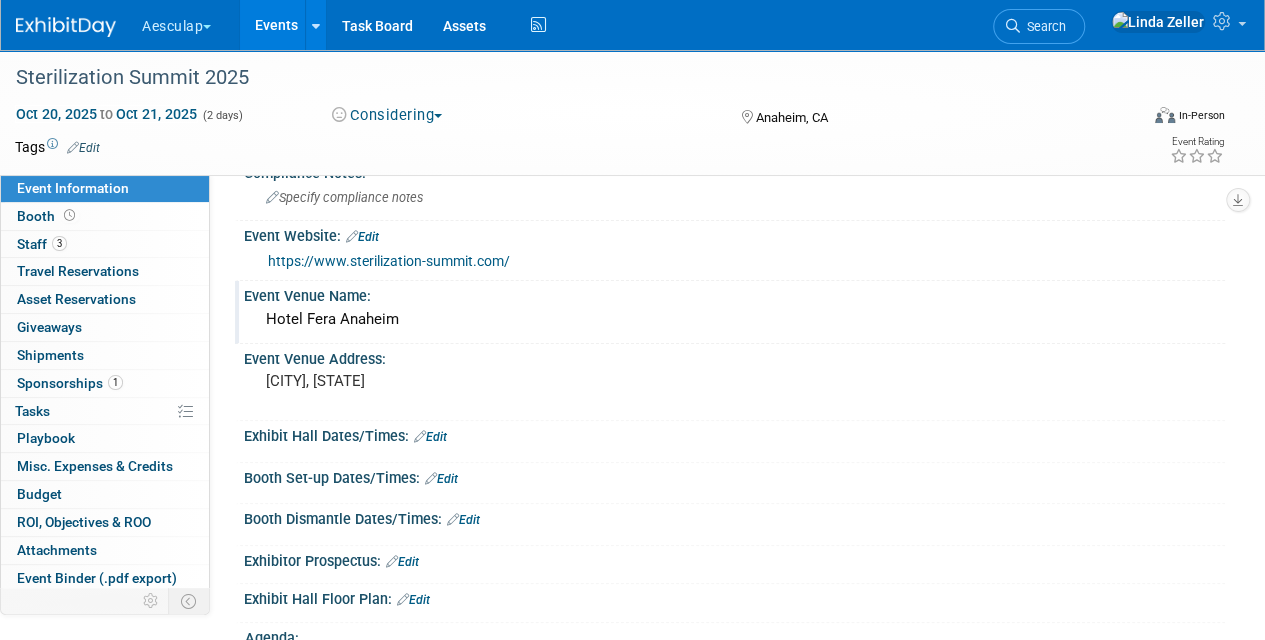 scroll, scrollTop: 0, scrollLeft: 0, axis: both 